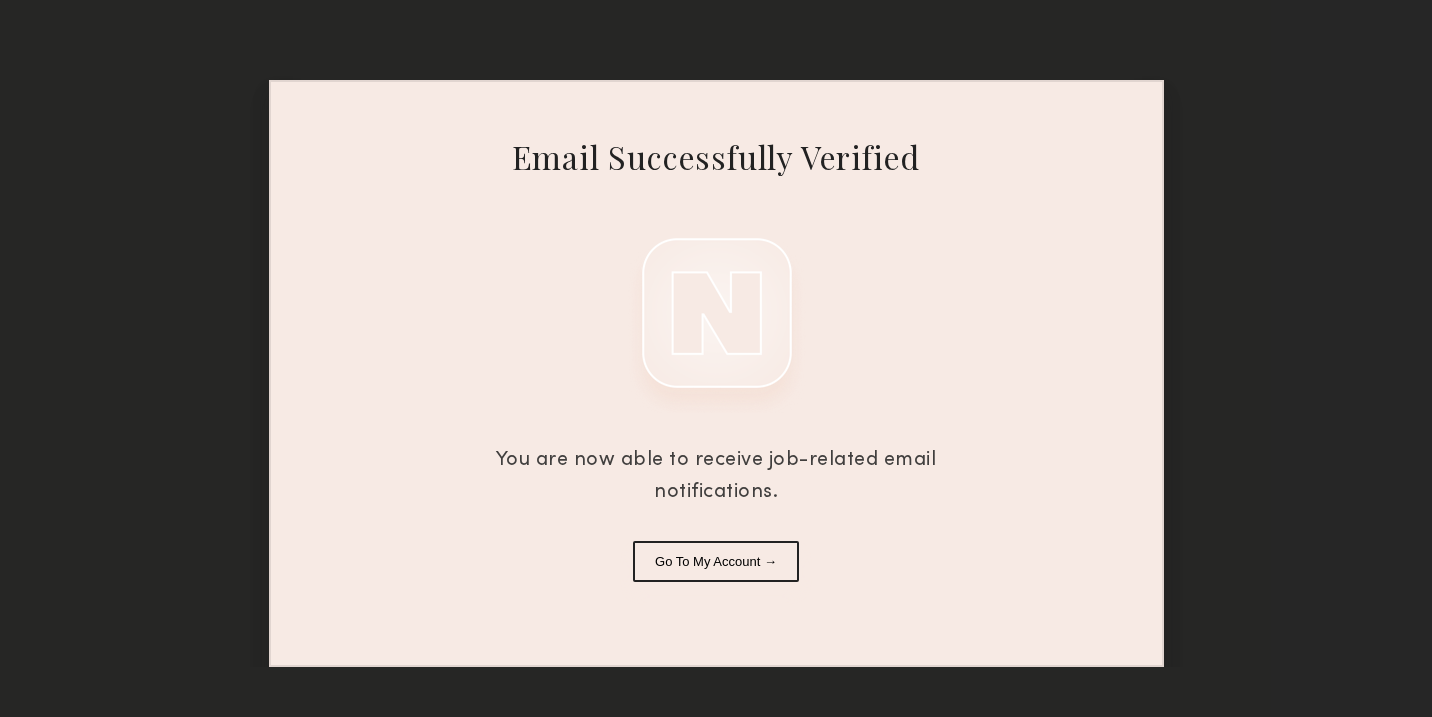 scroll, scrollTop: 0, scrollLeft: 0, axis: both 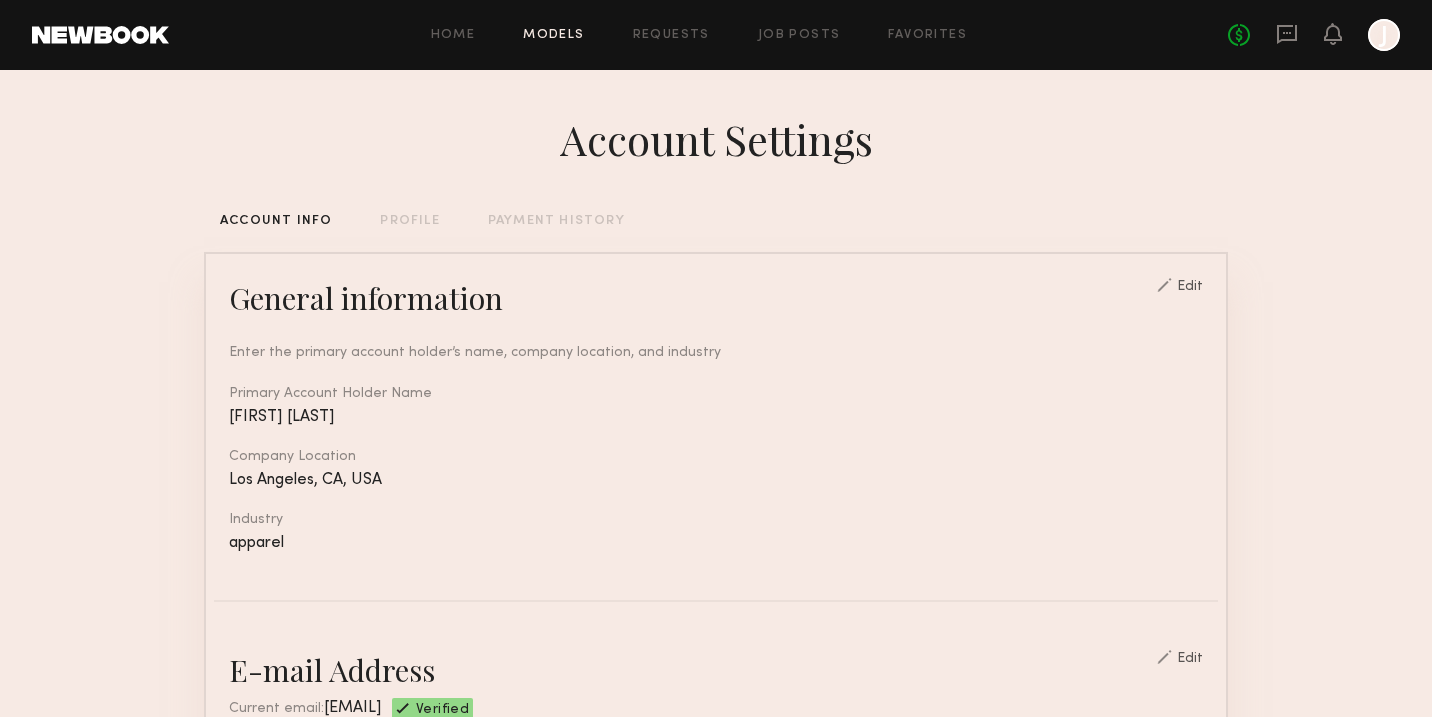 click on "Models" 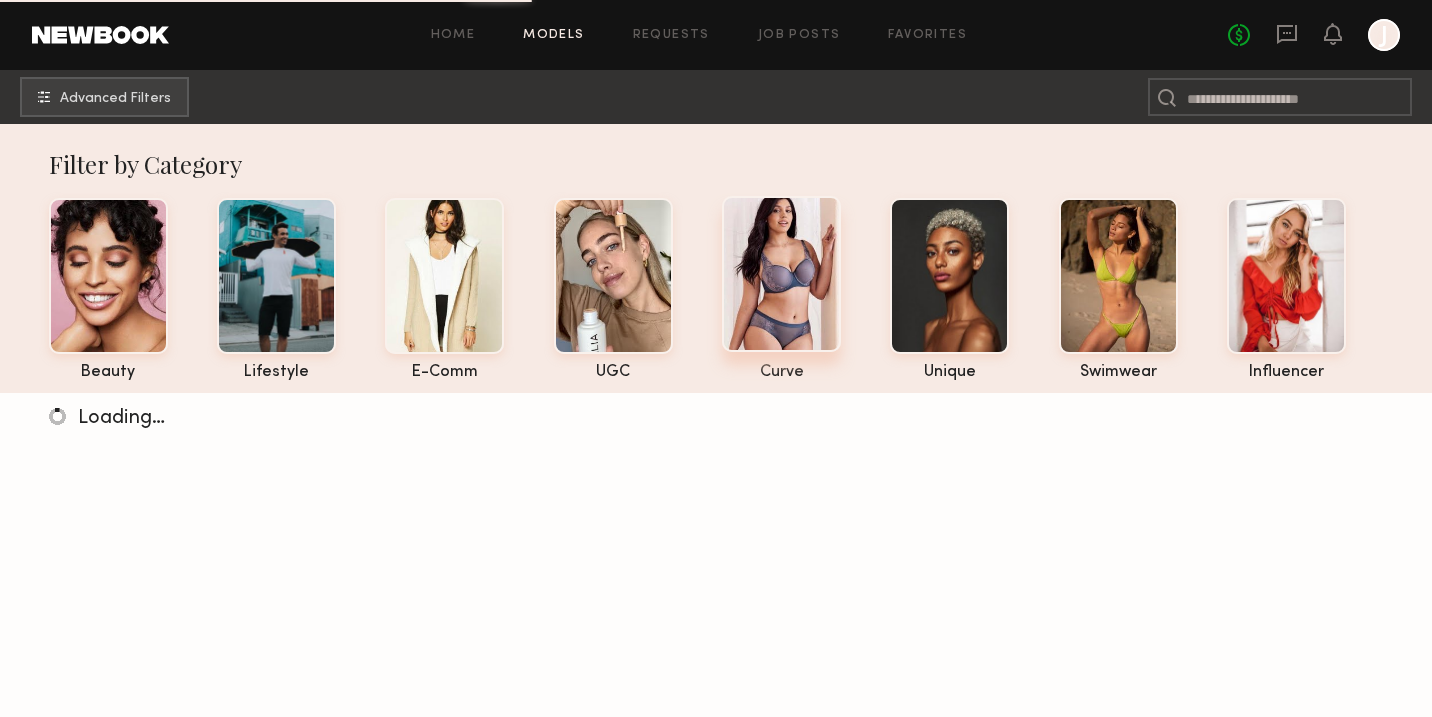 click 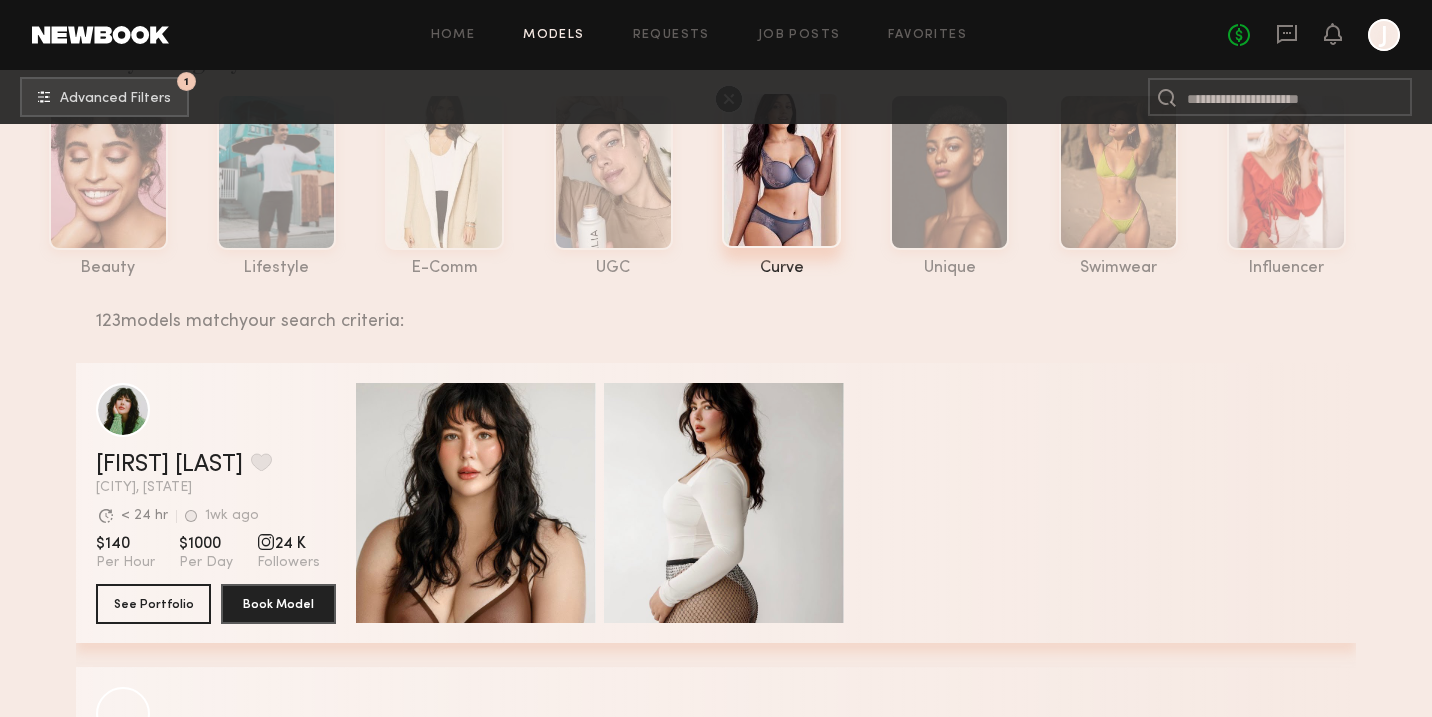 scroll, scrollTop: 0, scrollLeft: 0, axis: both 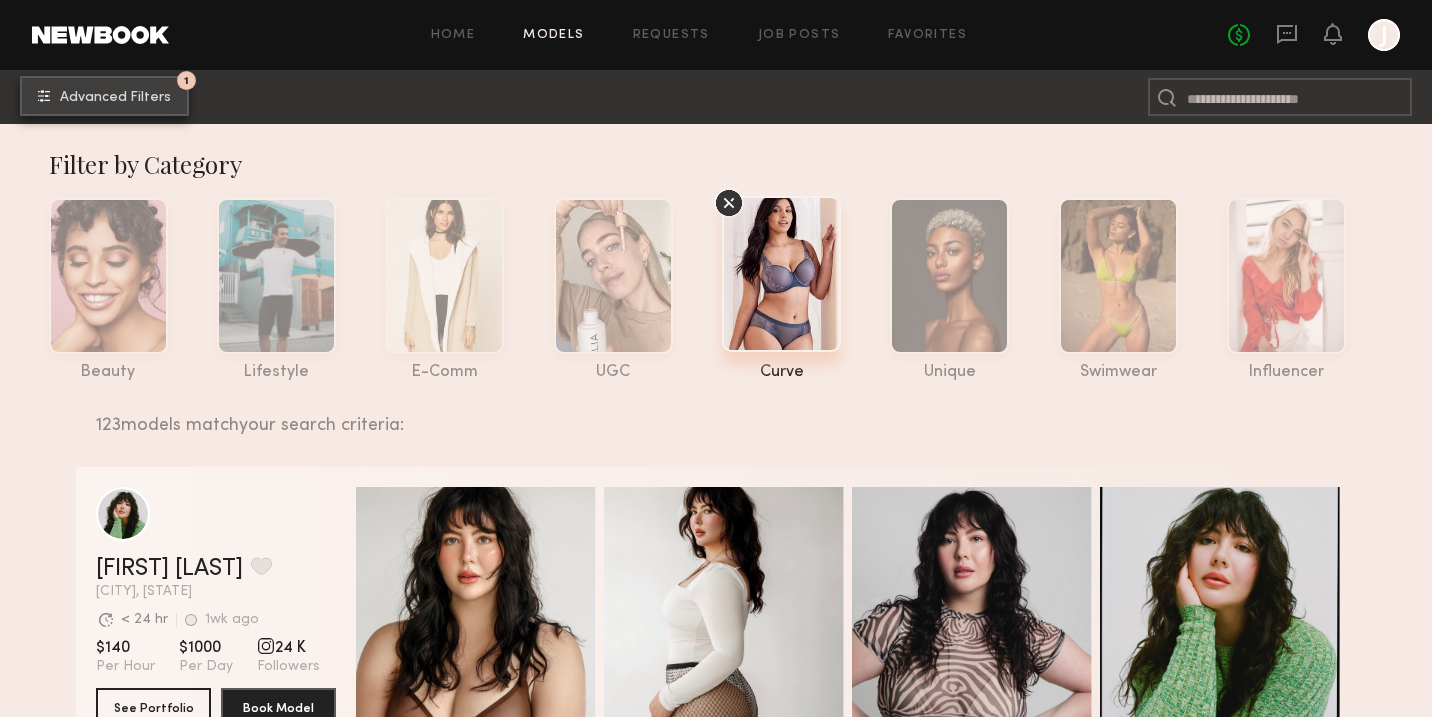 click on "Advanced Filters" 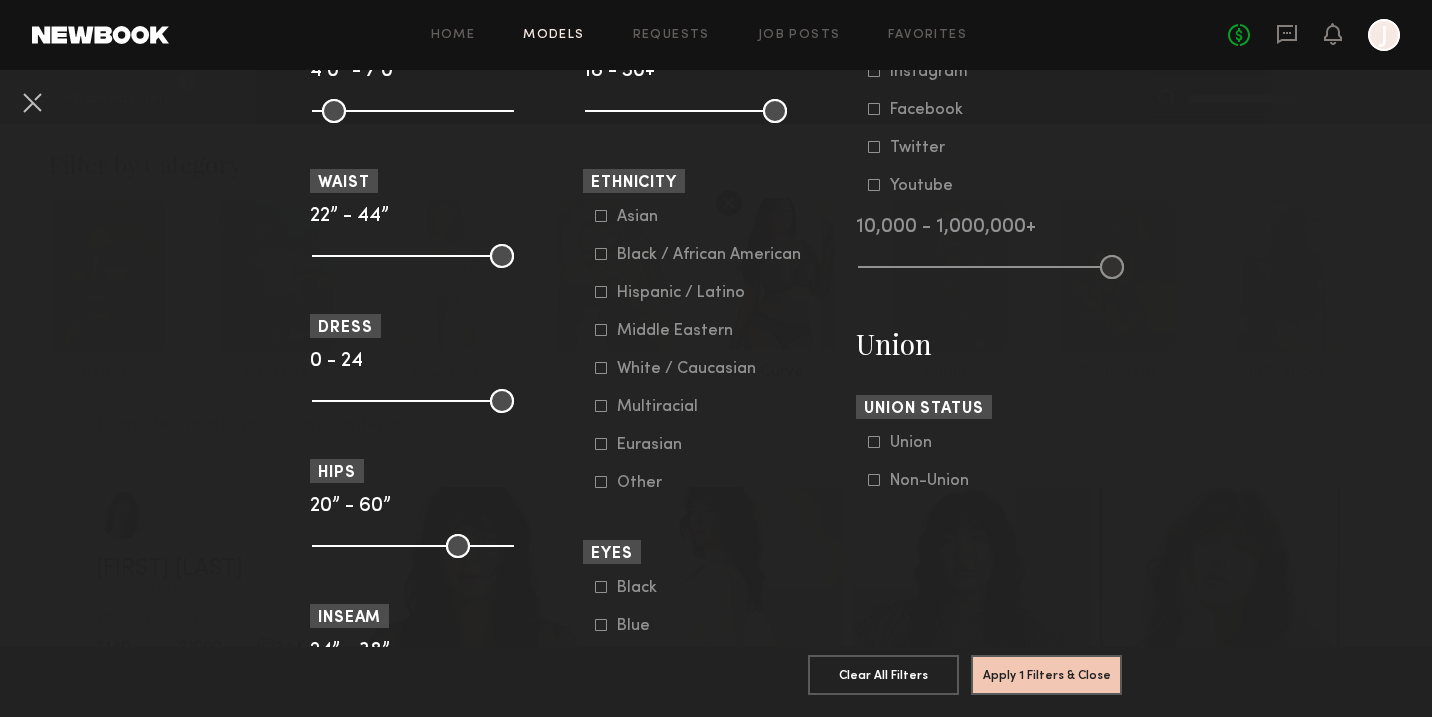 scroll, scrollTop: 984, scrollLeft: 0, axis: vertical 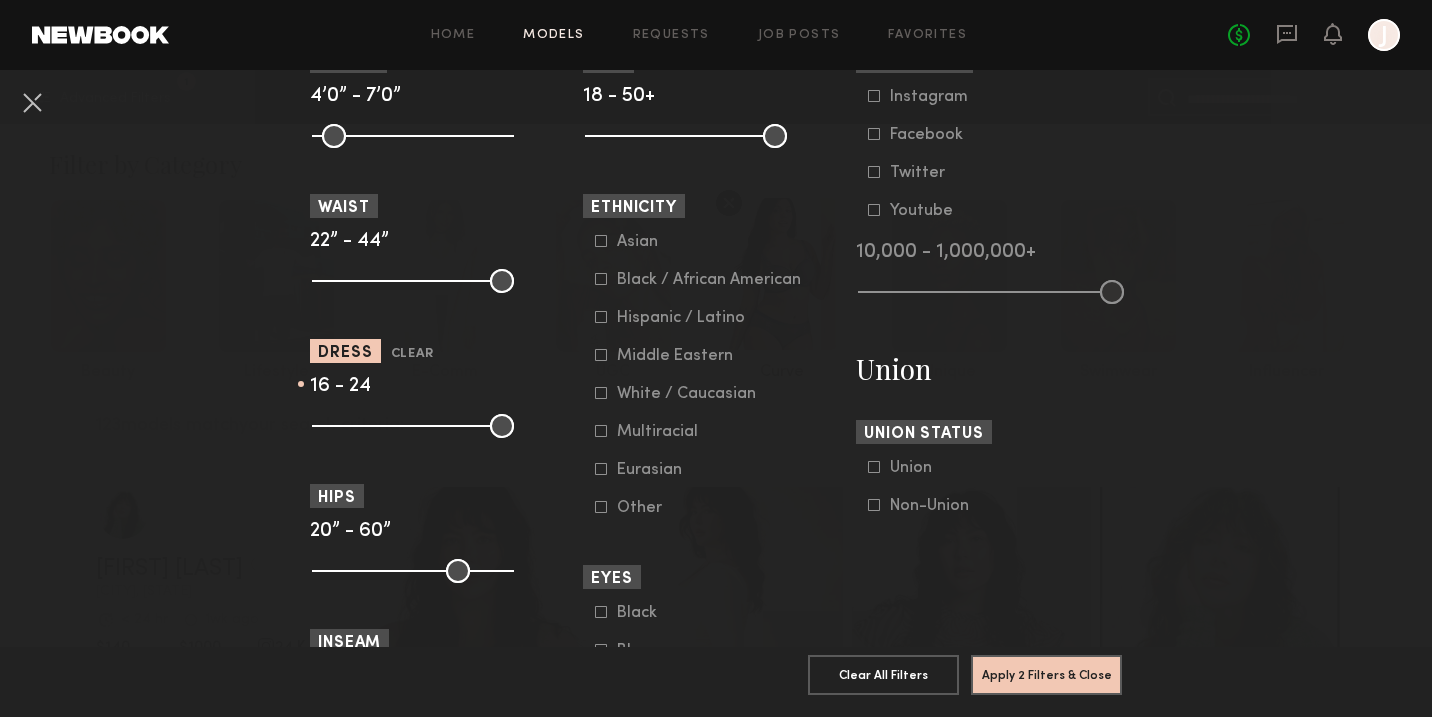 drag, startPoint x: 326, startPoint y: 422, endPoint x: 448, endPoint y: 428, distance: 122.14745 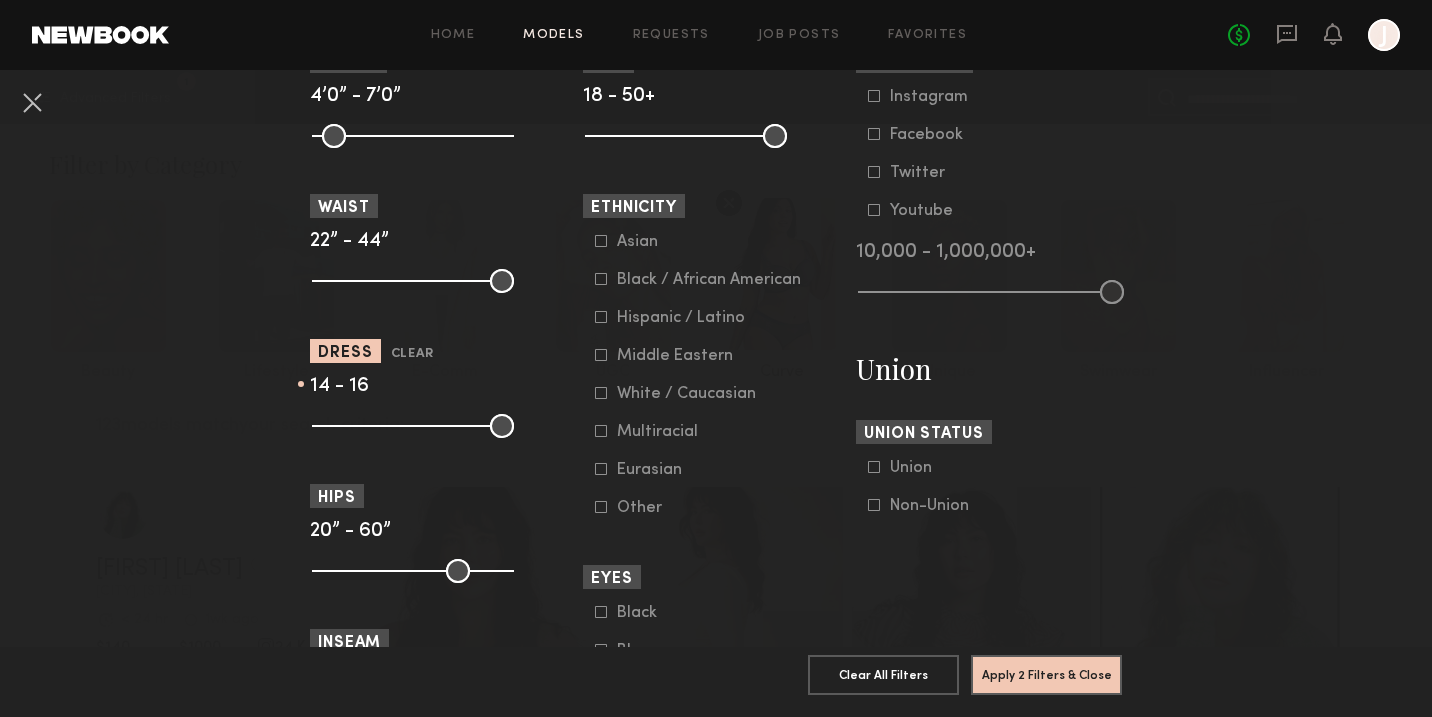 drag, startPoint x: 502, startPoint y: 428, endPoint x: 434, endPoint y: 430, distance: 68.0294 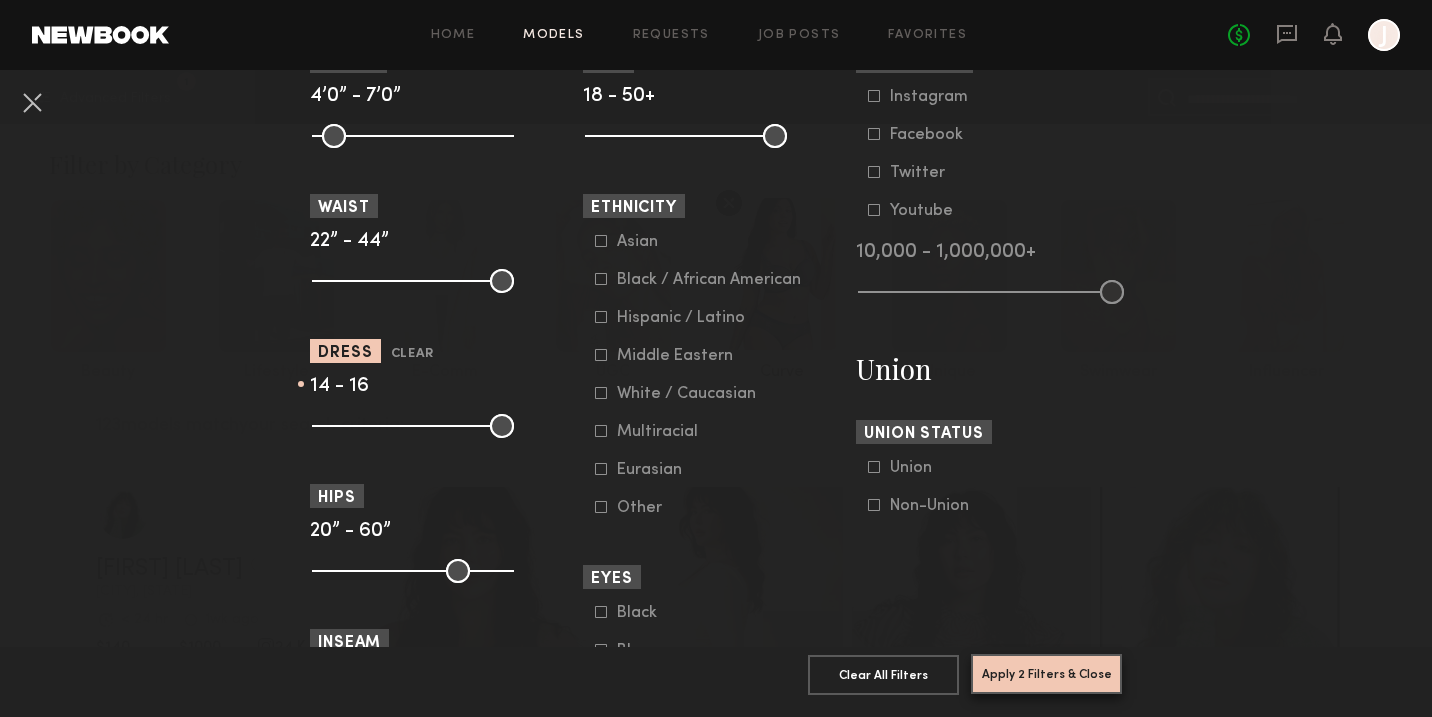 click on "Apply 2 Filters & Close" 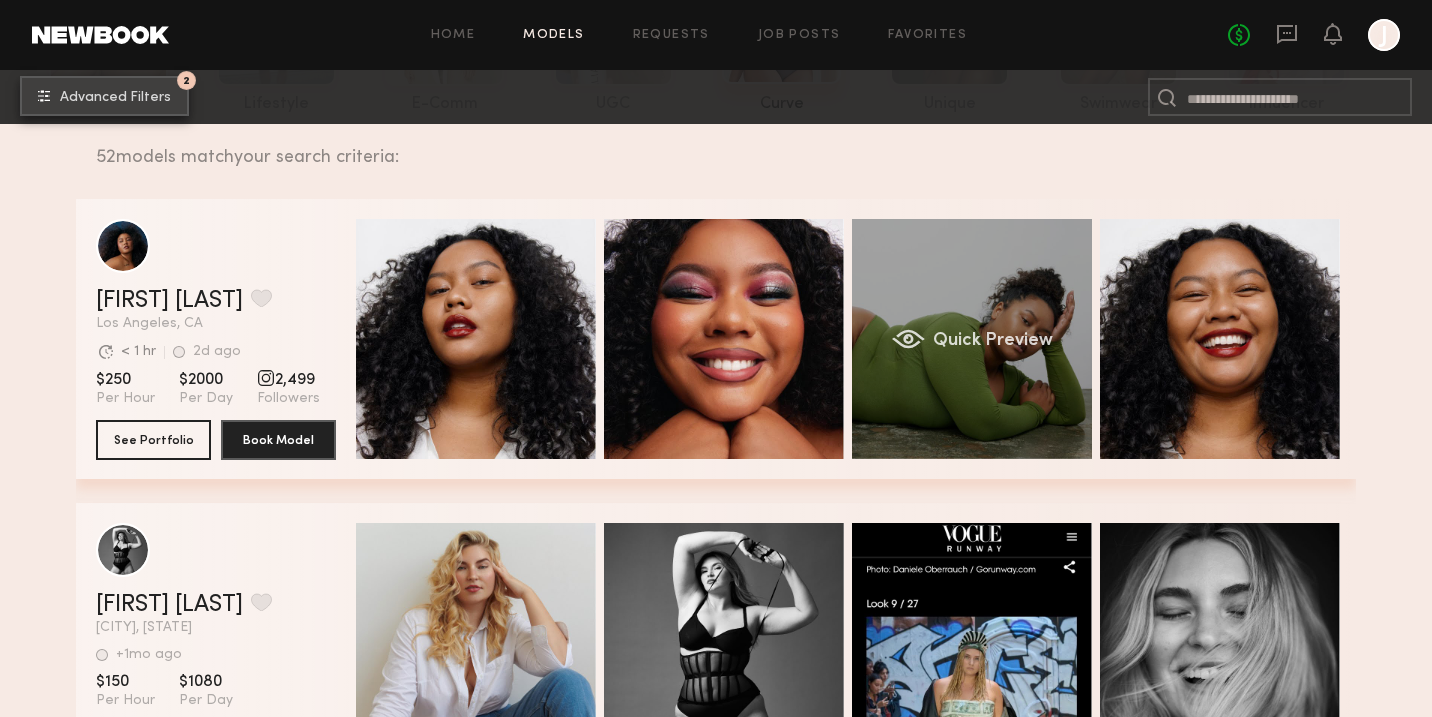 scroll, scrollTop: 290, scrollLeft: 0, axis: vertical 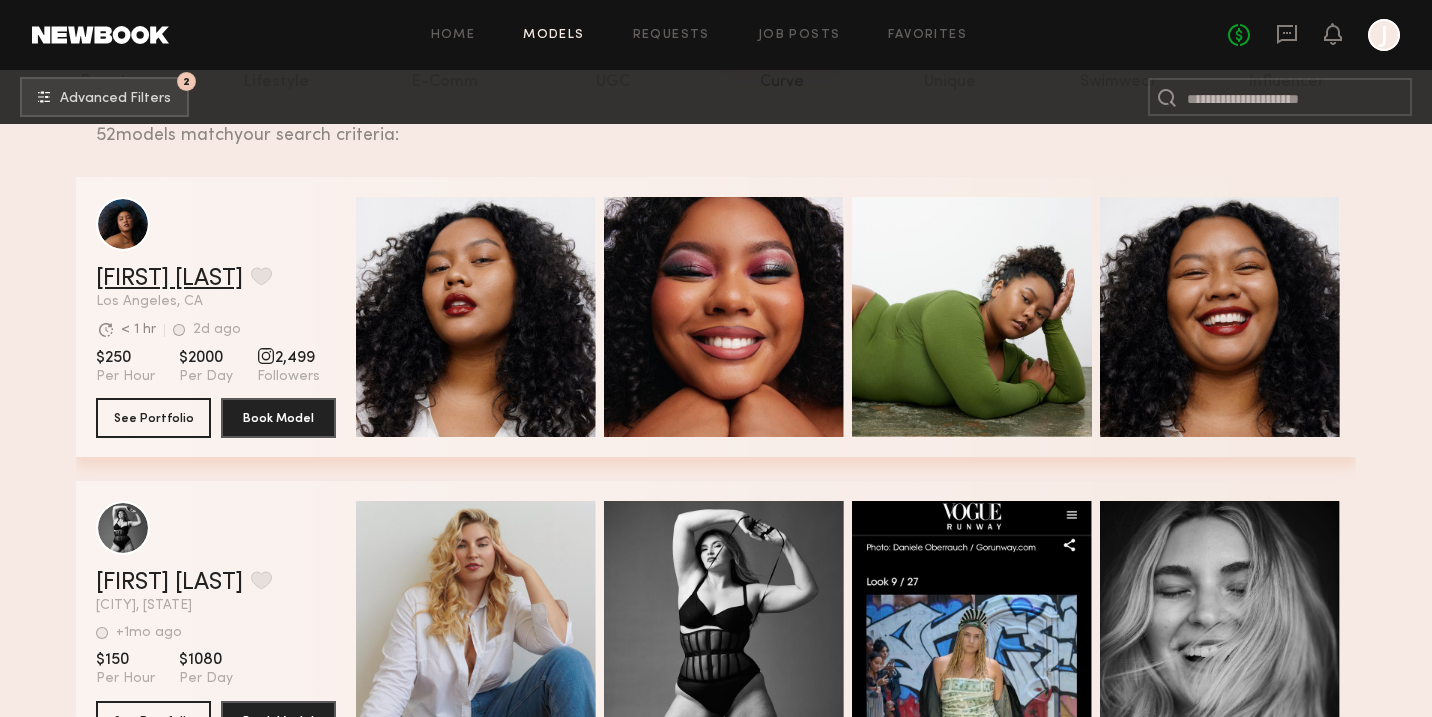 click on "Kiara L." 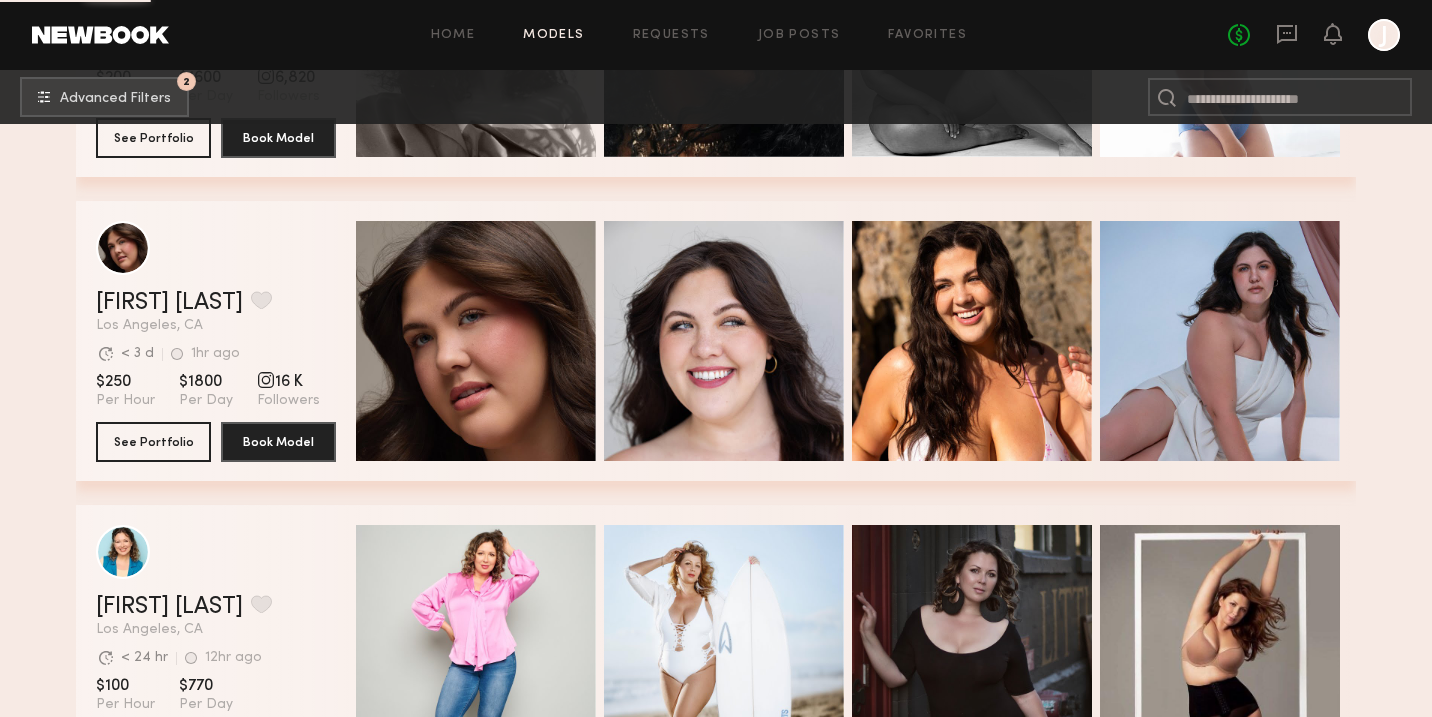 scroll, scrollTop: 2700, scrollLeft: 0, axis: vertical 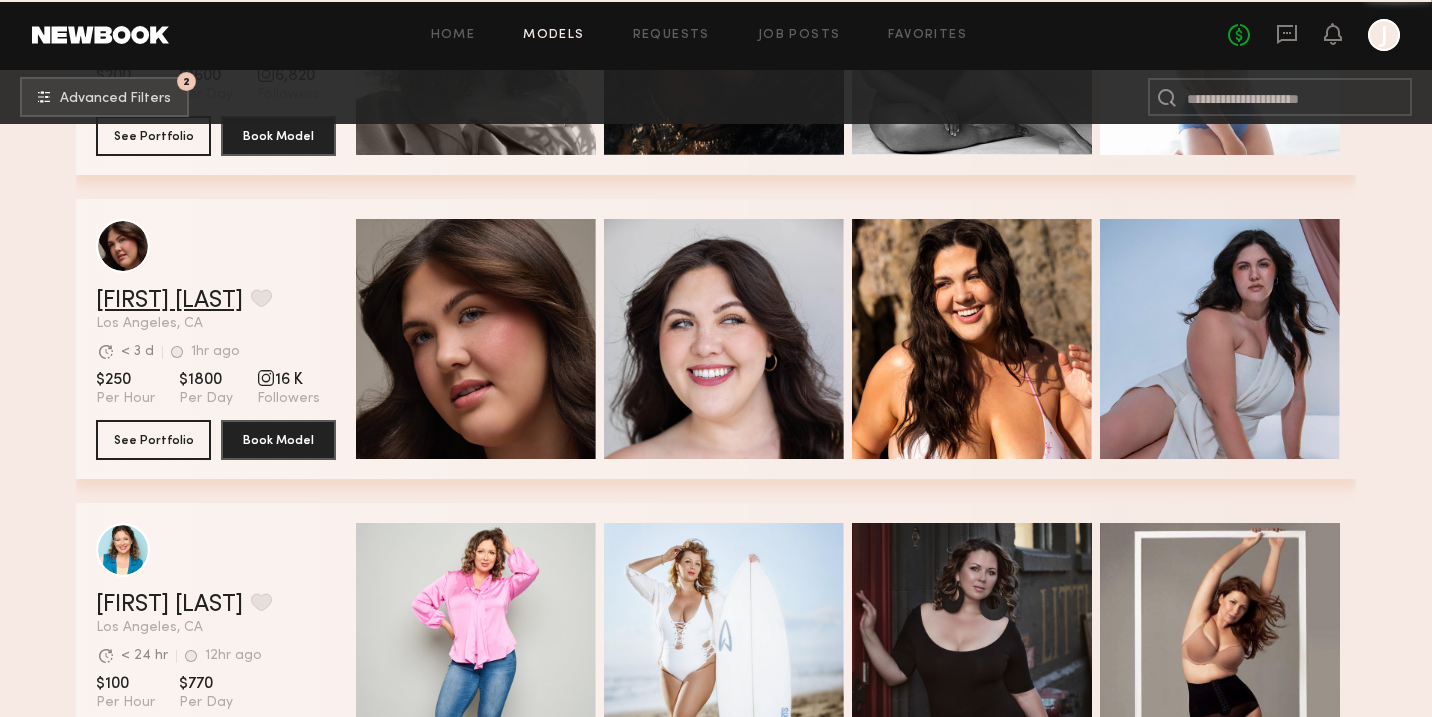 click on "Hannah R." 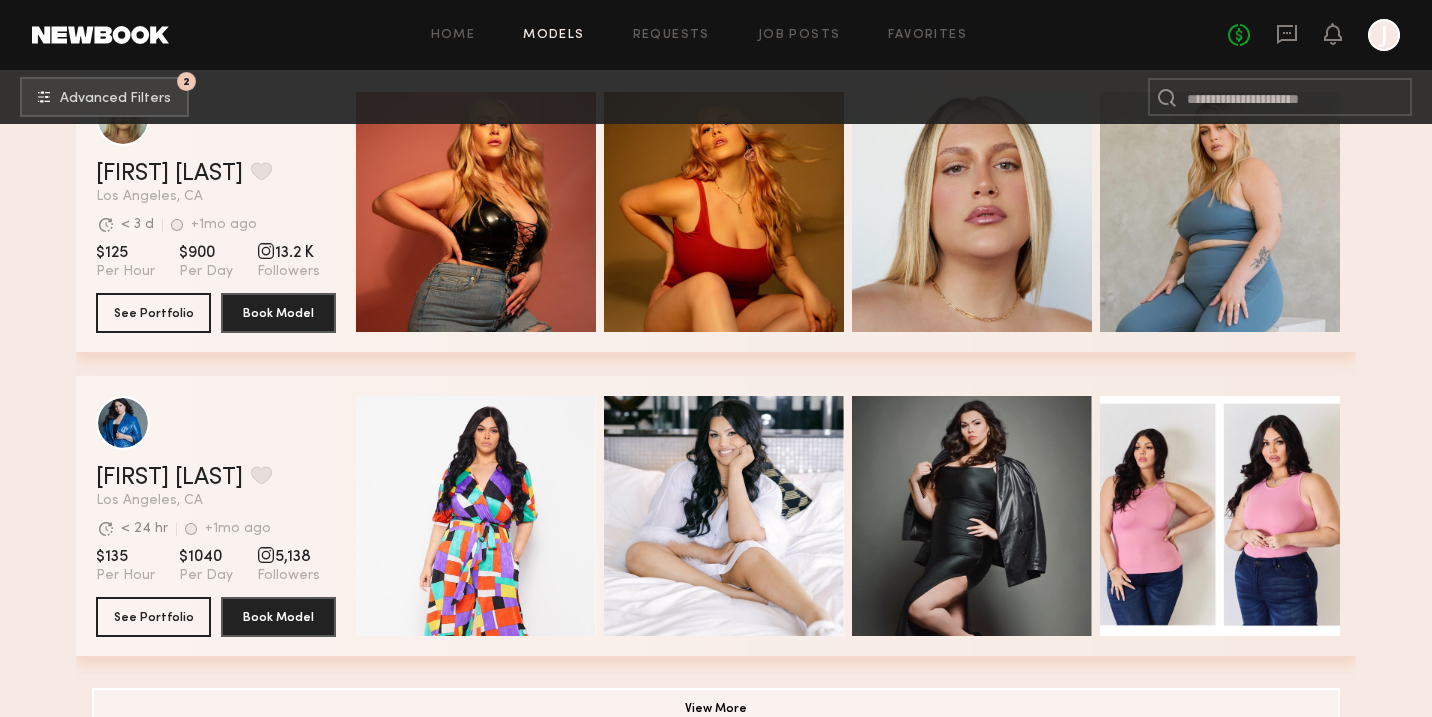 scroll, scrollTop: 3470, scrollLeft: 0, axis: vertical 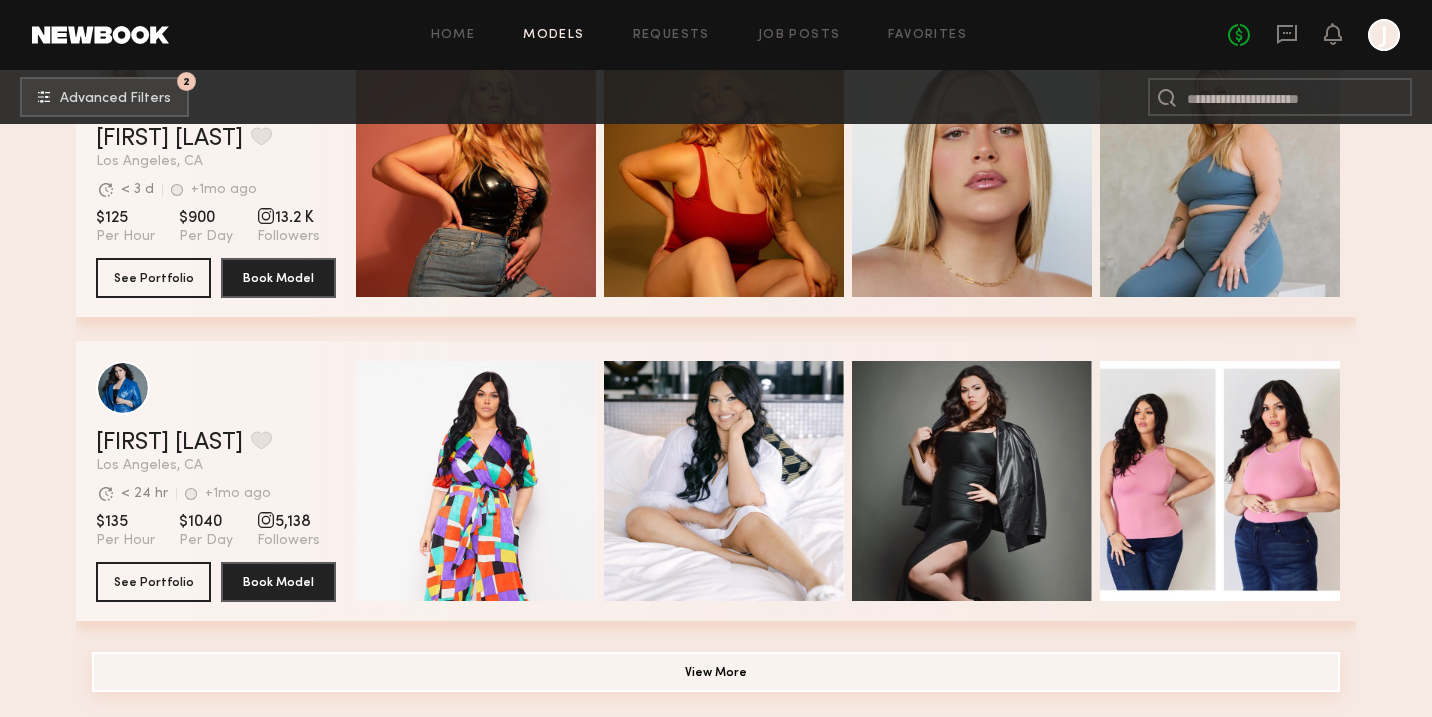 click on "View More" 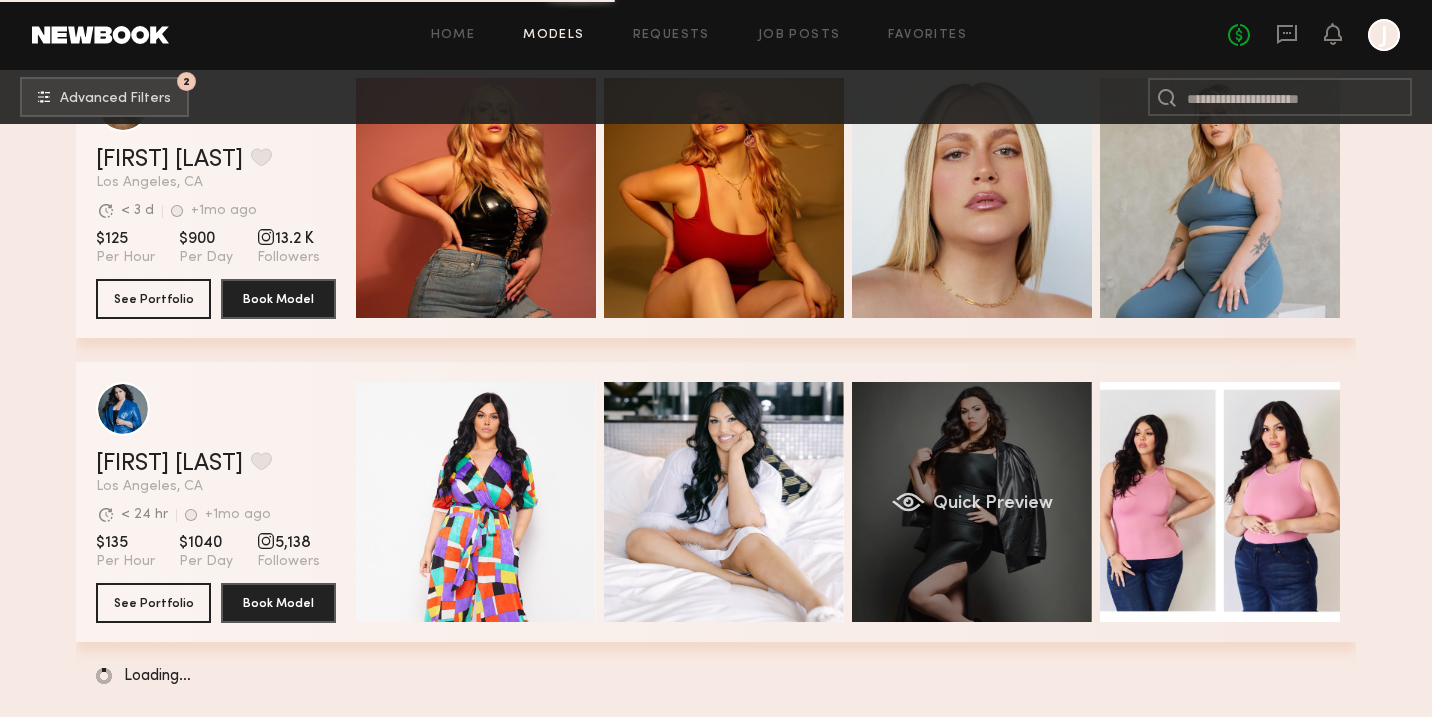 scroll, scrollTop: 3470, scrollLeft: 0, axis: vertical 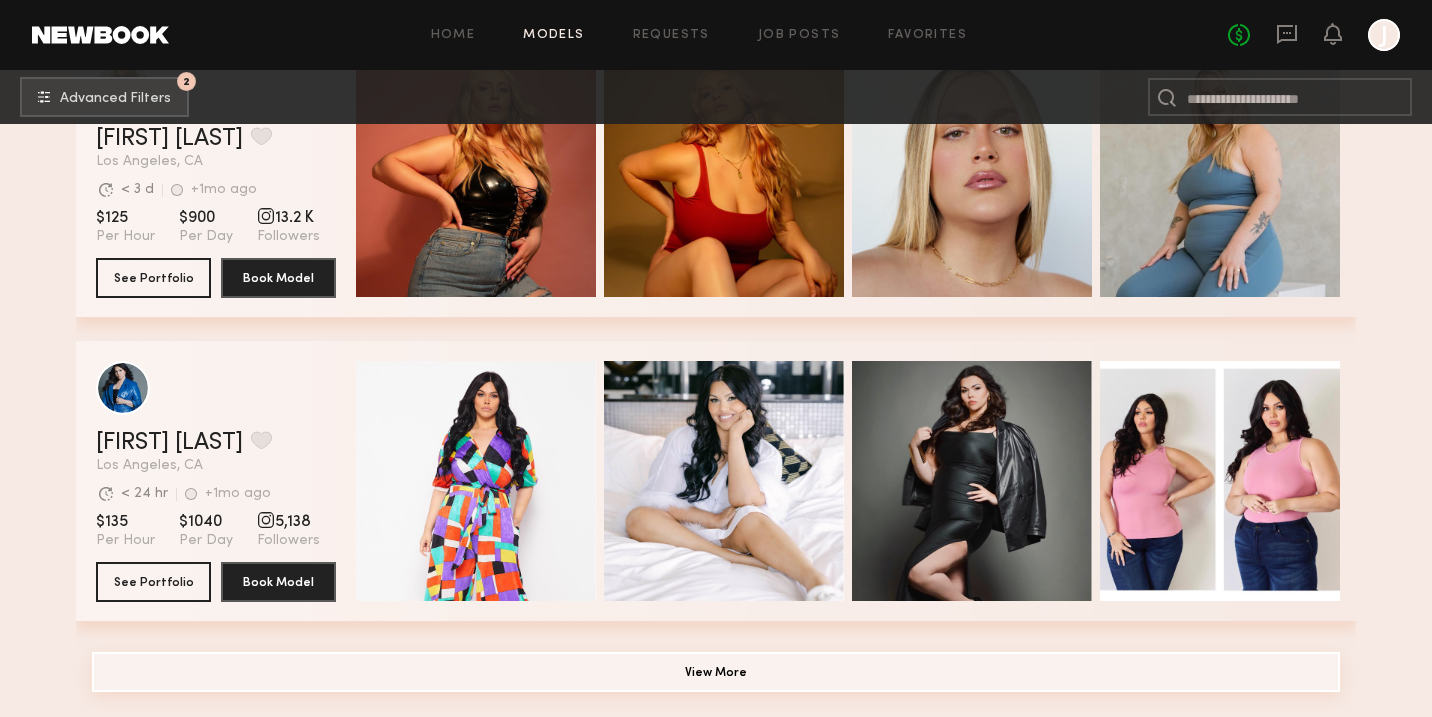 click on "View More" 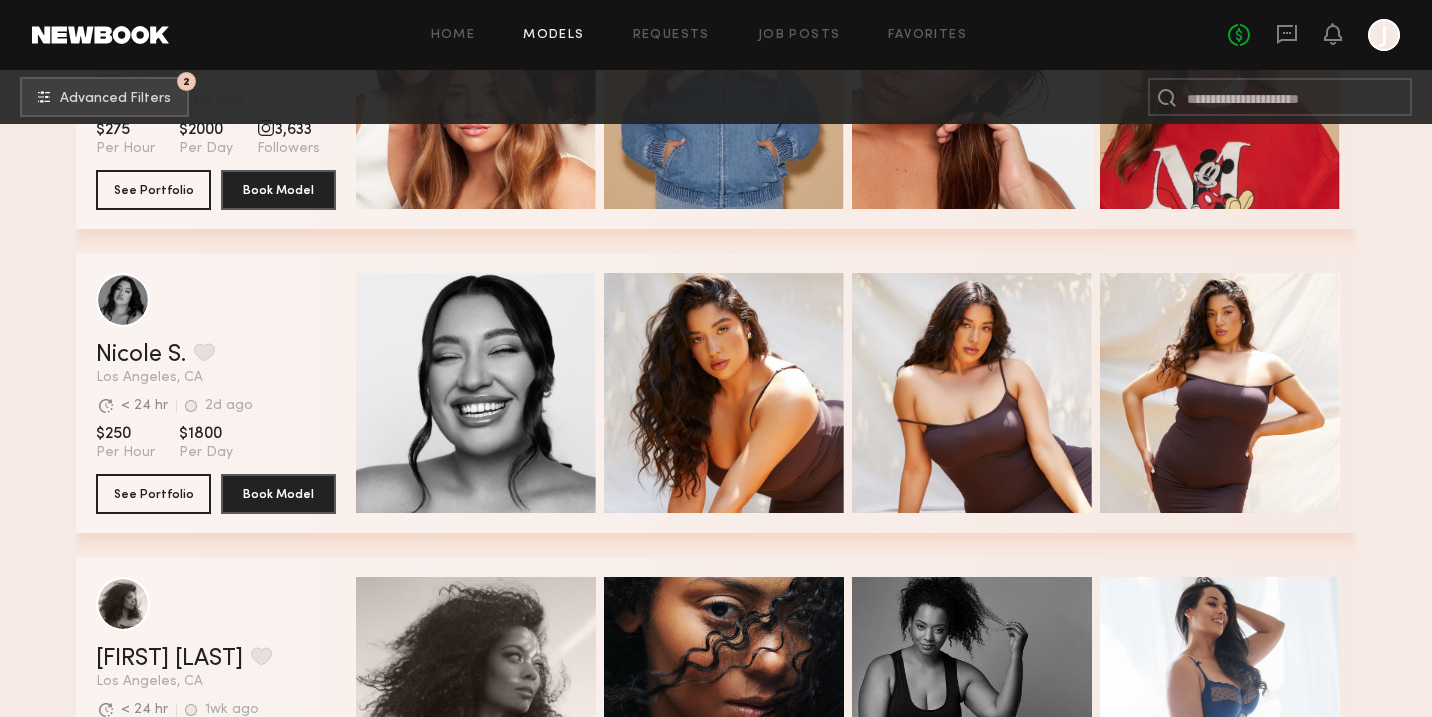 scroll, scrollTop: 1990, scrollLeft: 0, axis: vertical 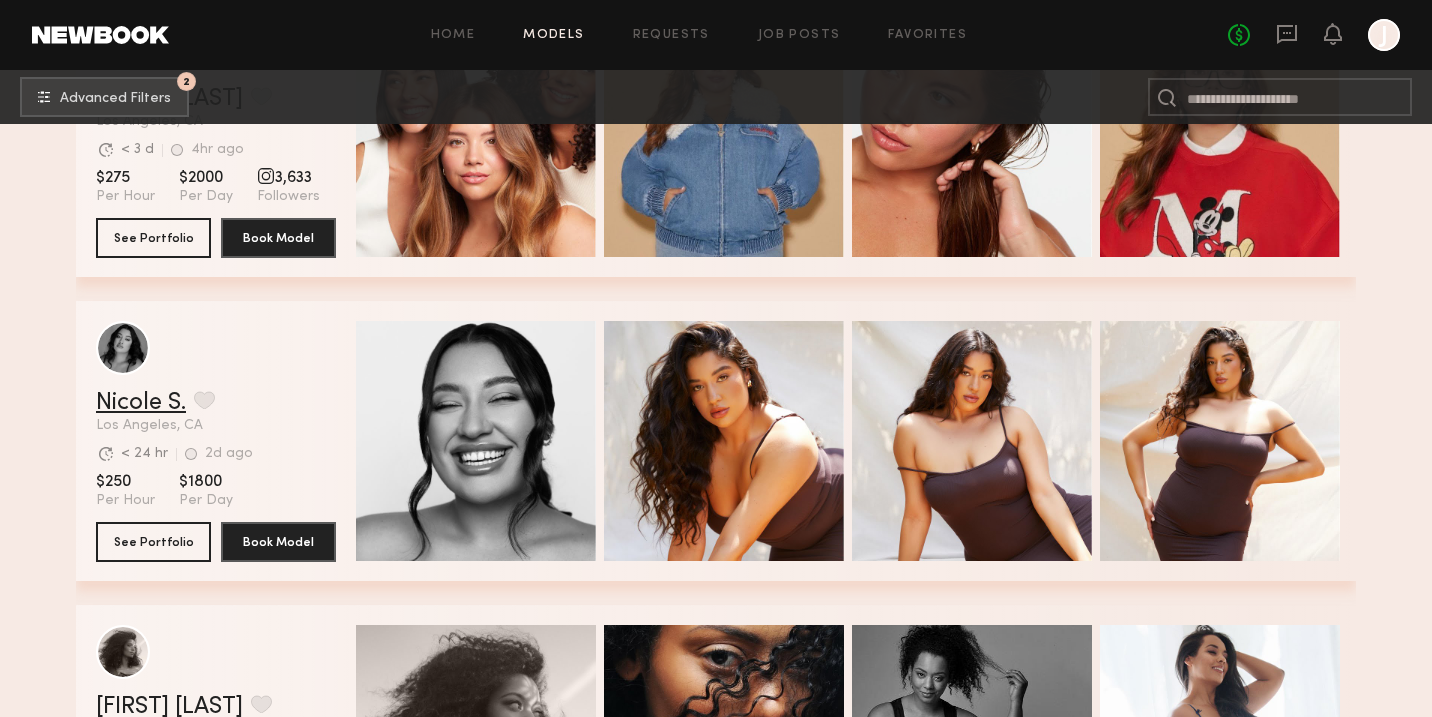click on "Nicole S." 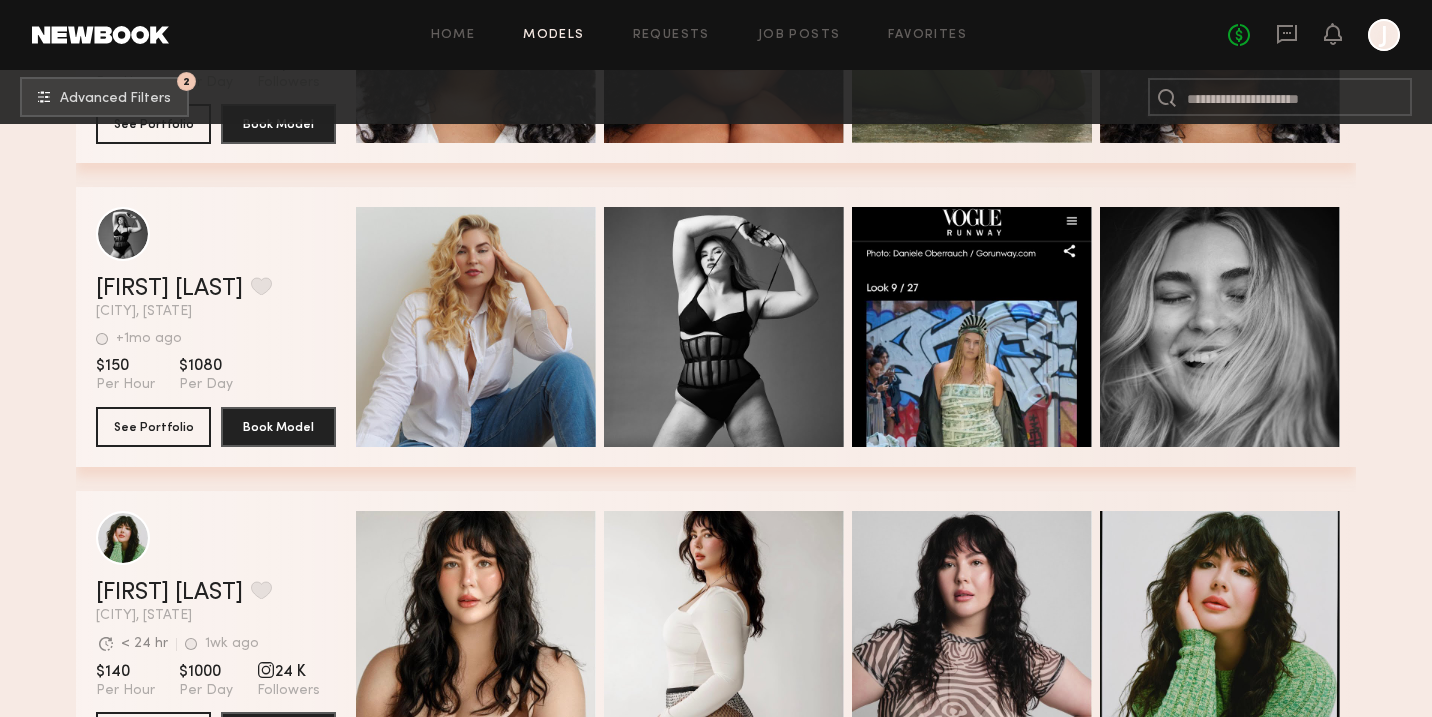 scroll, scrollTop: 96, scrollLeft: 0, axis: vertical 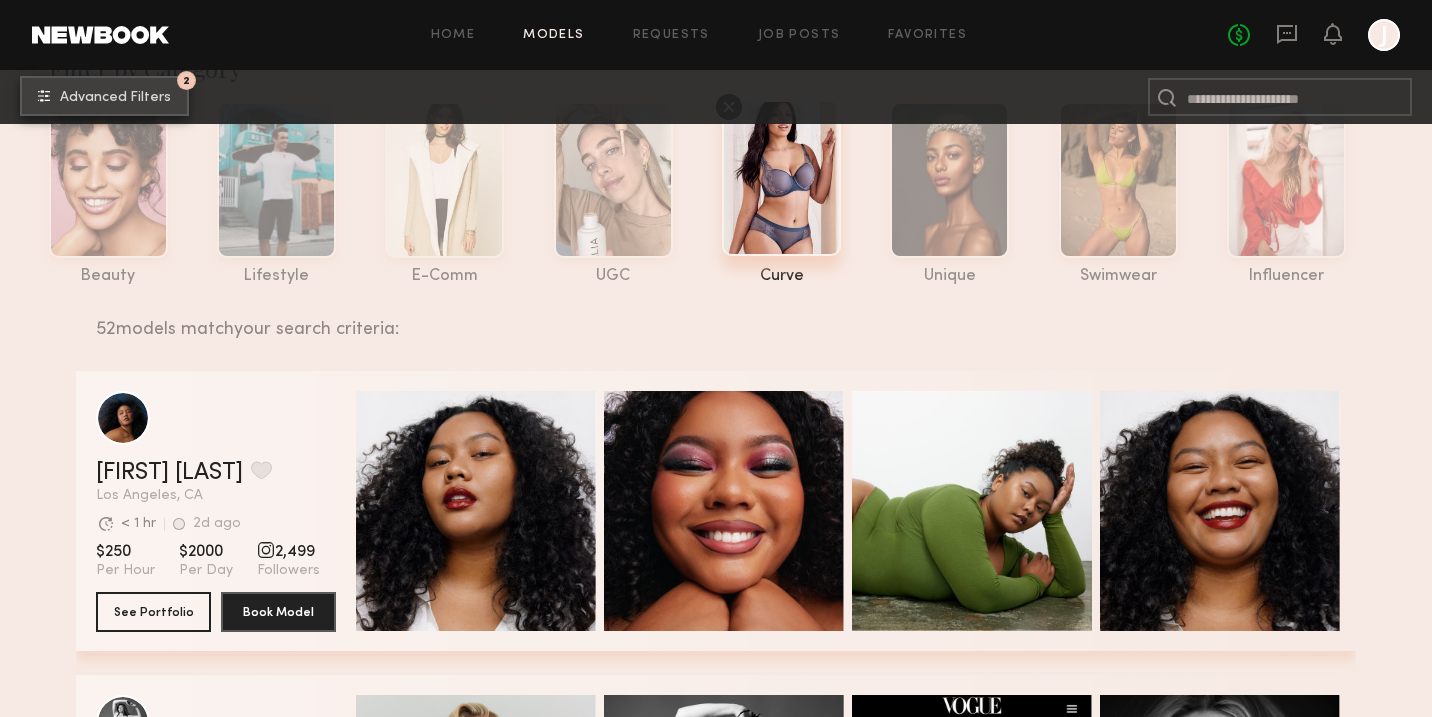 click on "Advanced Filters" 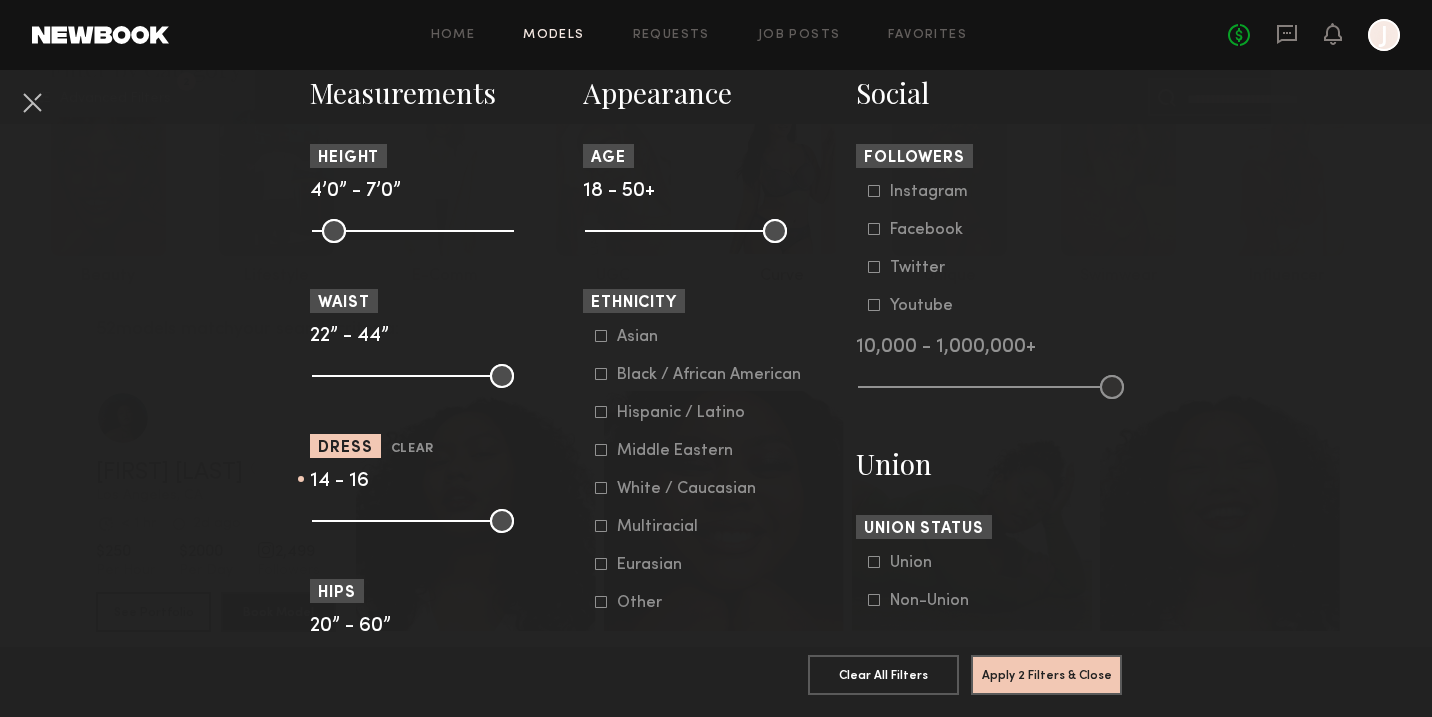 scroll, scrollTop: 956, scrollLeft: 0, axis: vertical 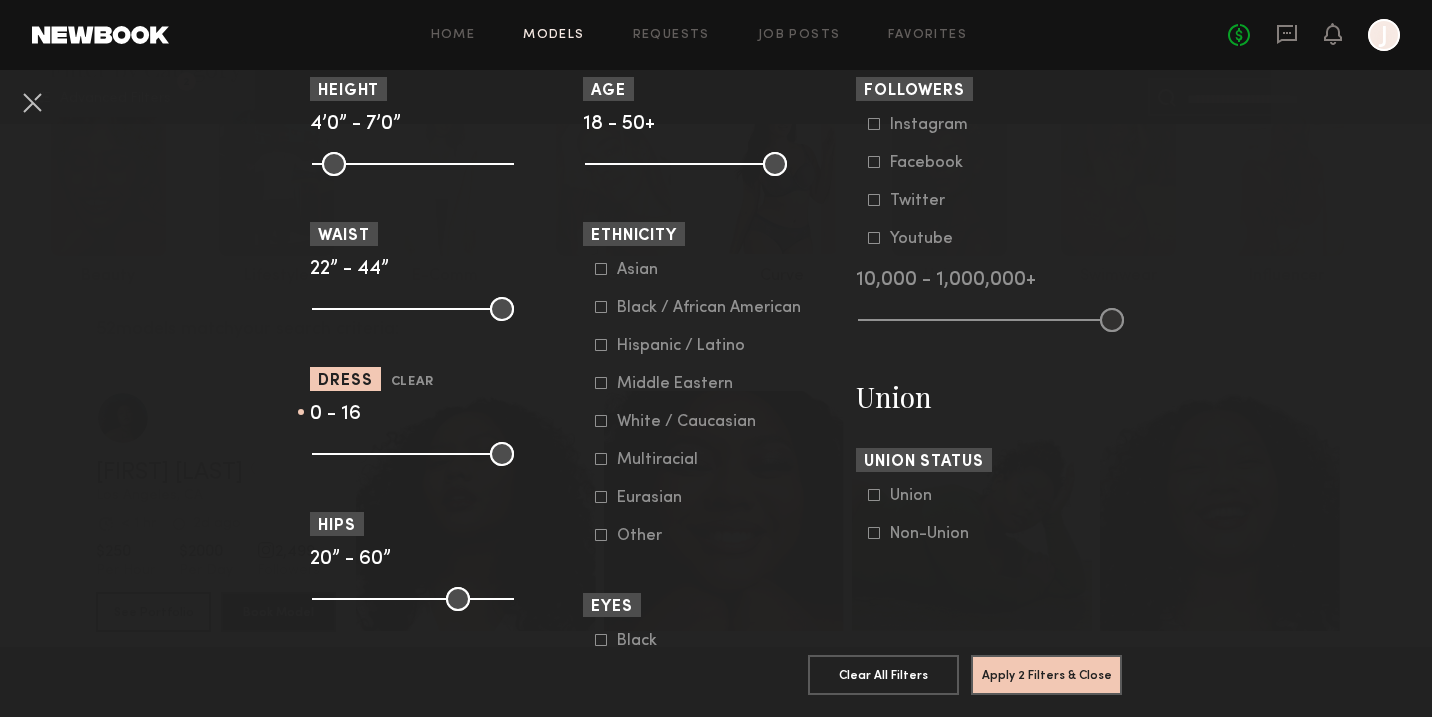 drag, startPoint x: 422, startPoint y: 454, endPoint x: 260, endPoint y: 461, distance: 162.15117 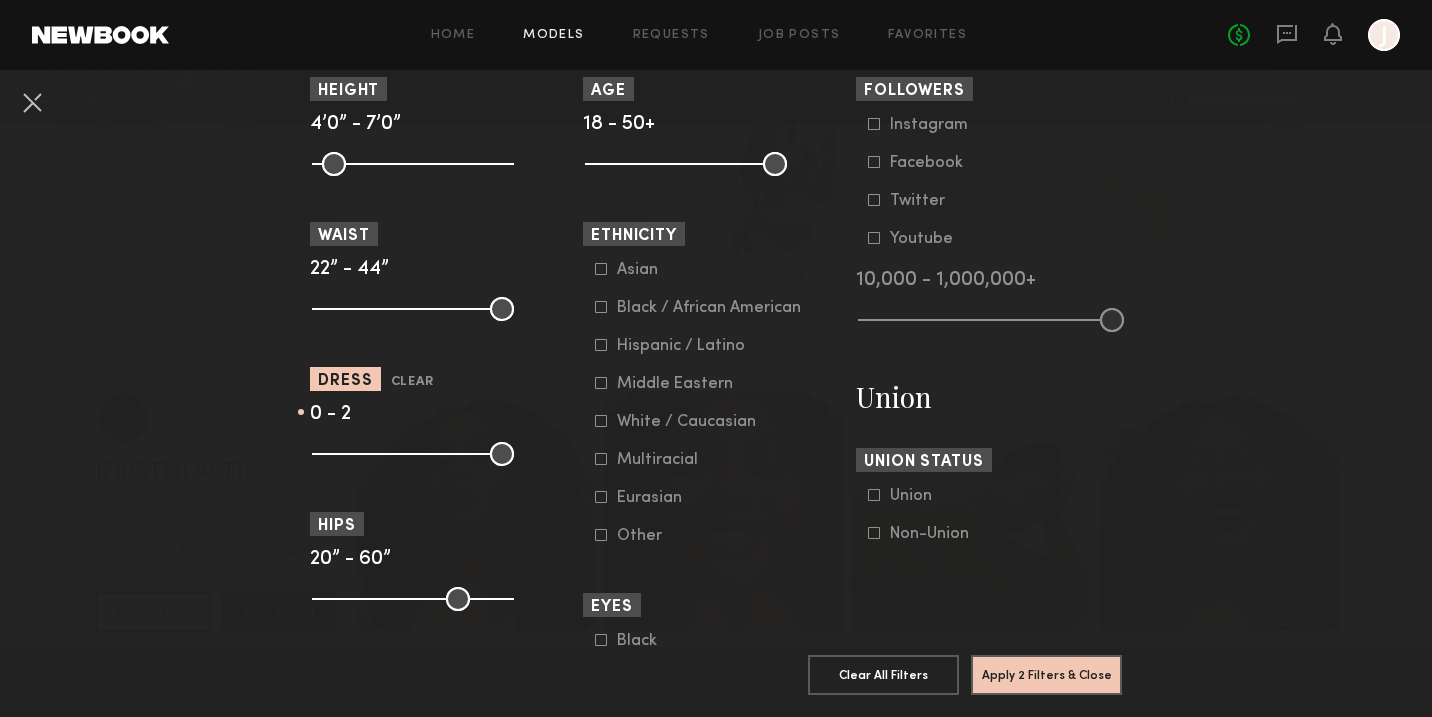 drag, startPoint x: 443, startPoint y: 447, endPoint x: 335, endPoint y: 454, distance: 108.226616 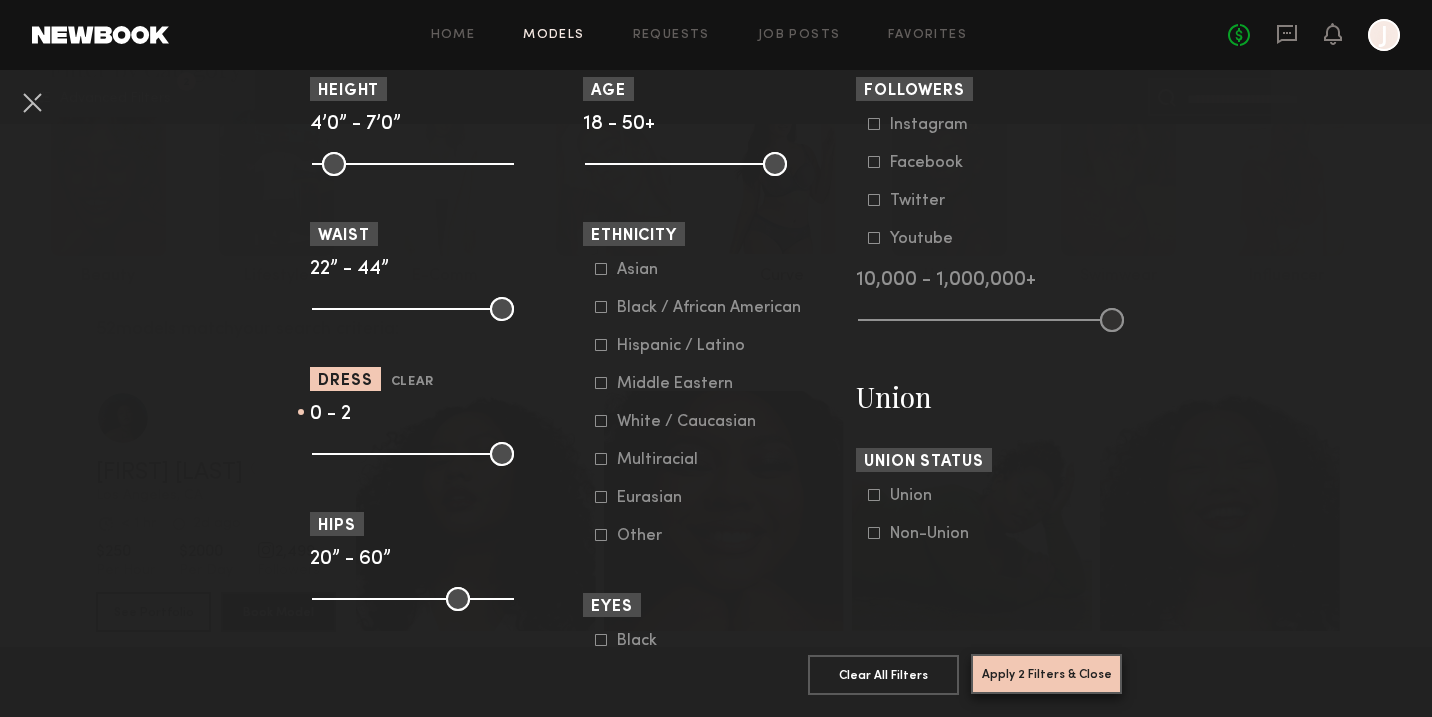 click on "Apply 2 Filters & Close" 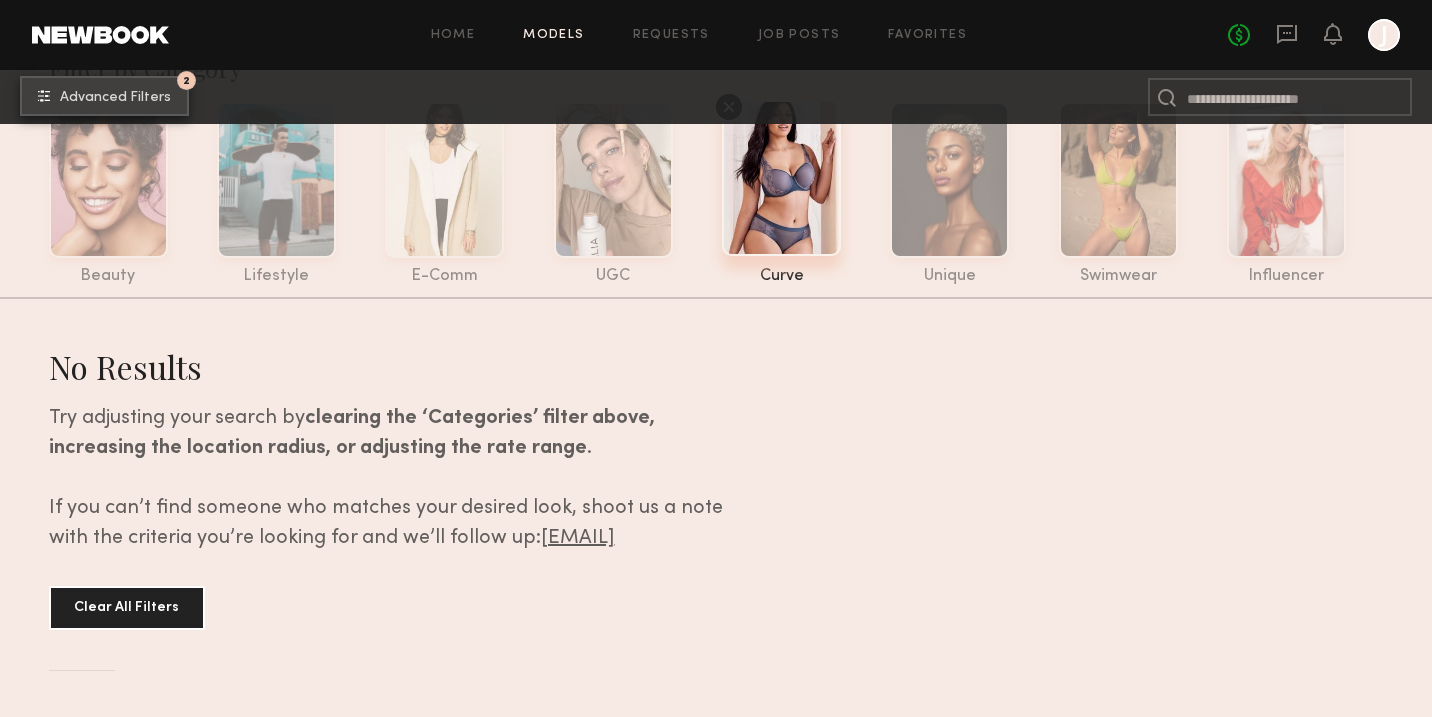 scroll, scrollTop: 0, scrollLeft: 0, axis: both 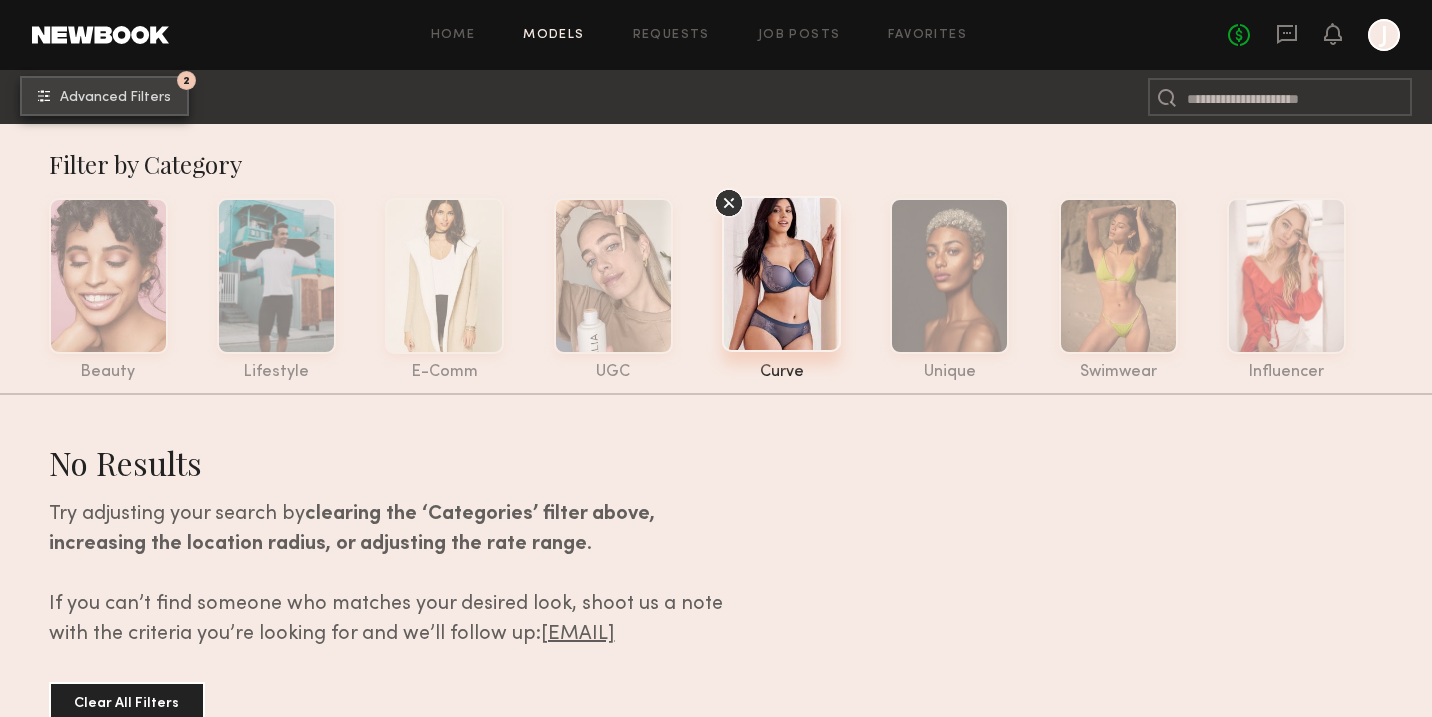click on "Advanced Filters" 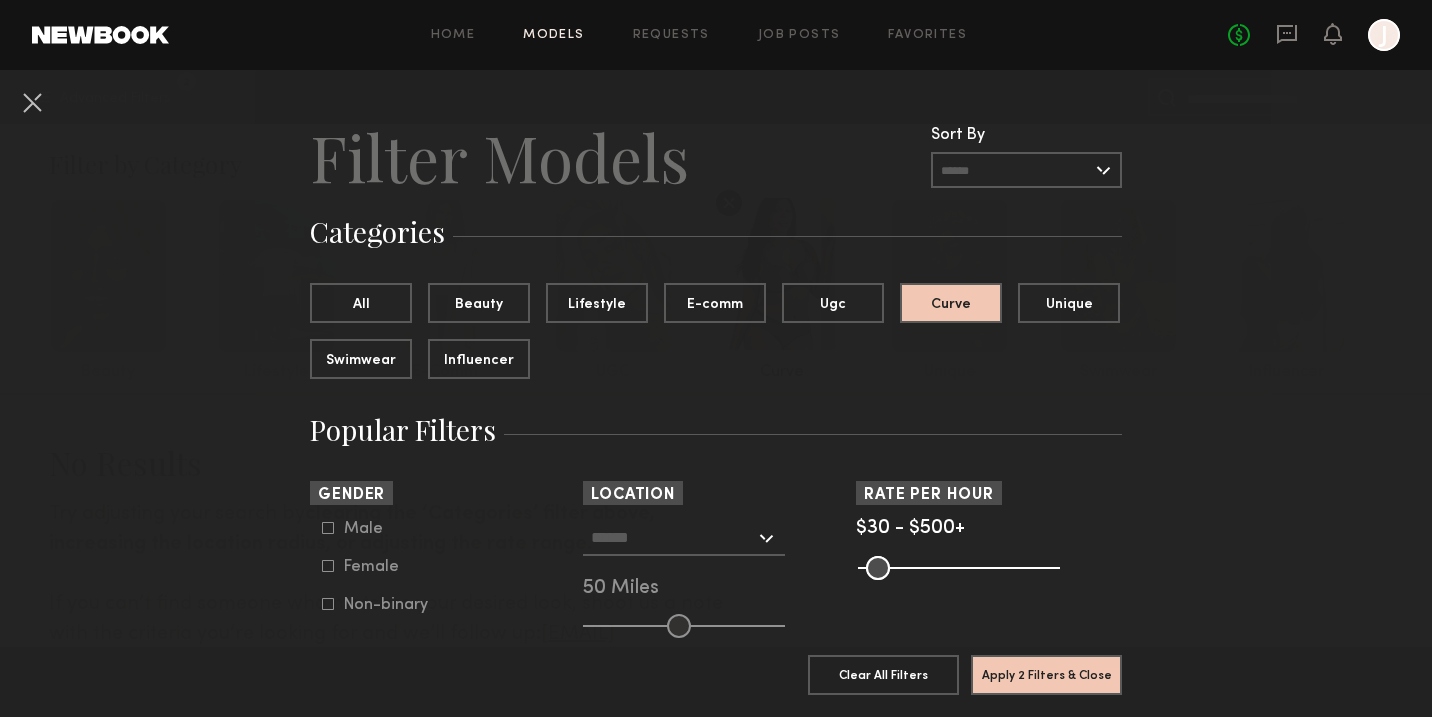 scroll, scrollTop: 0, scrollLeft: 0, axis: both 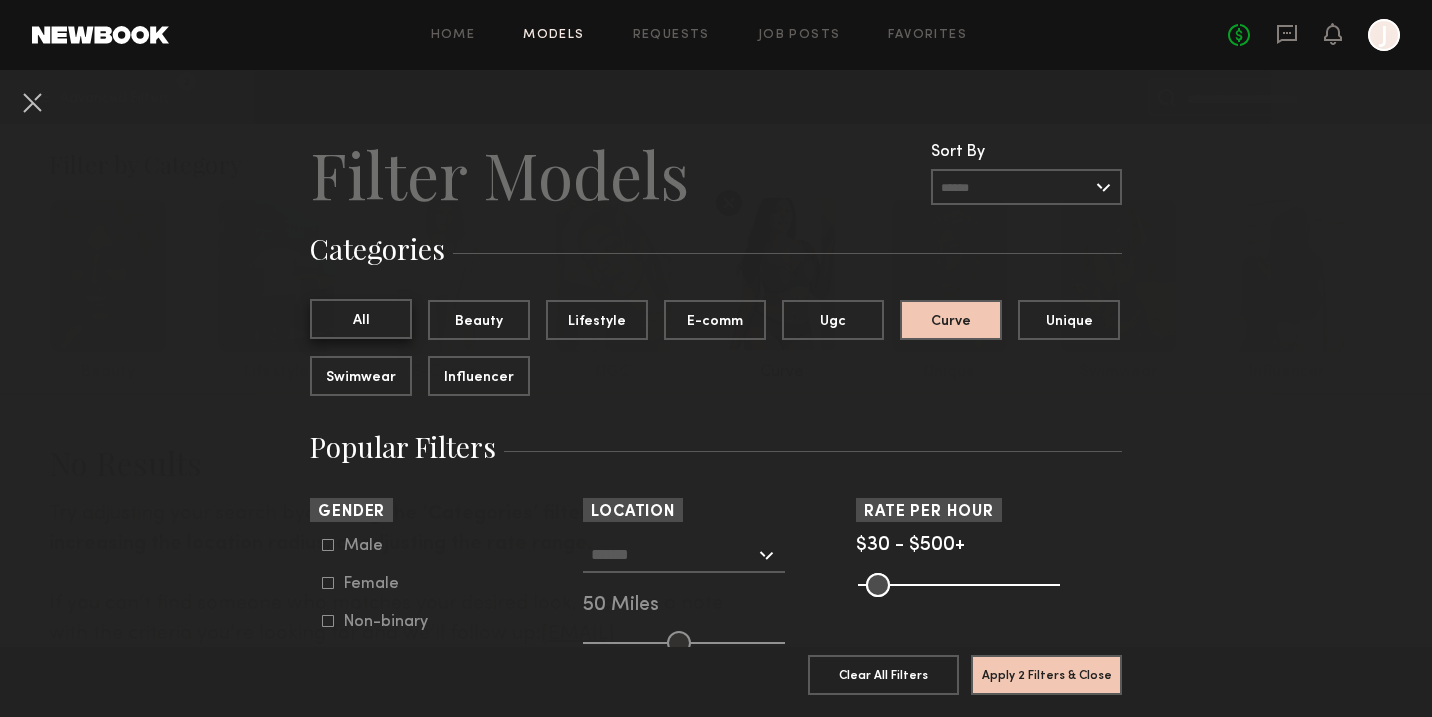 click on "All" 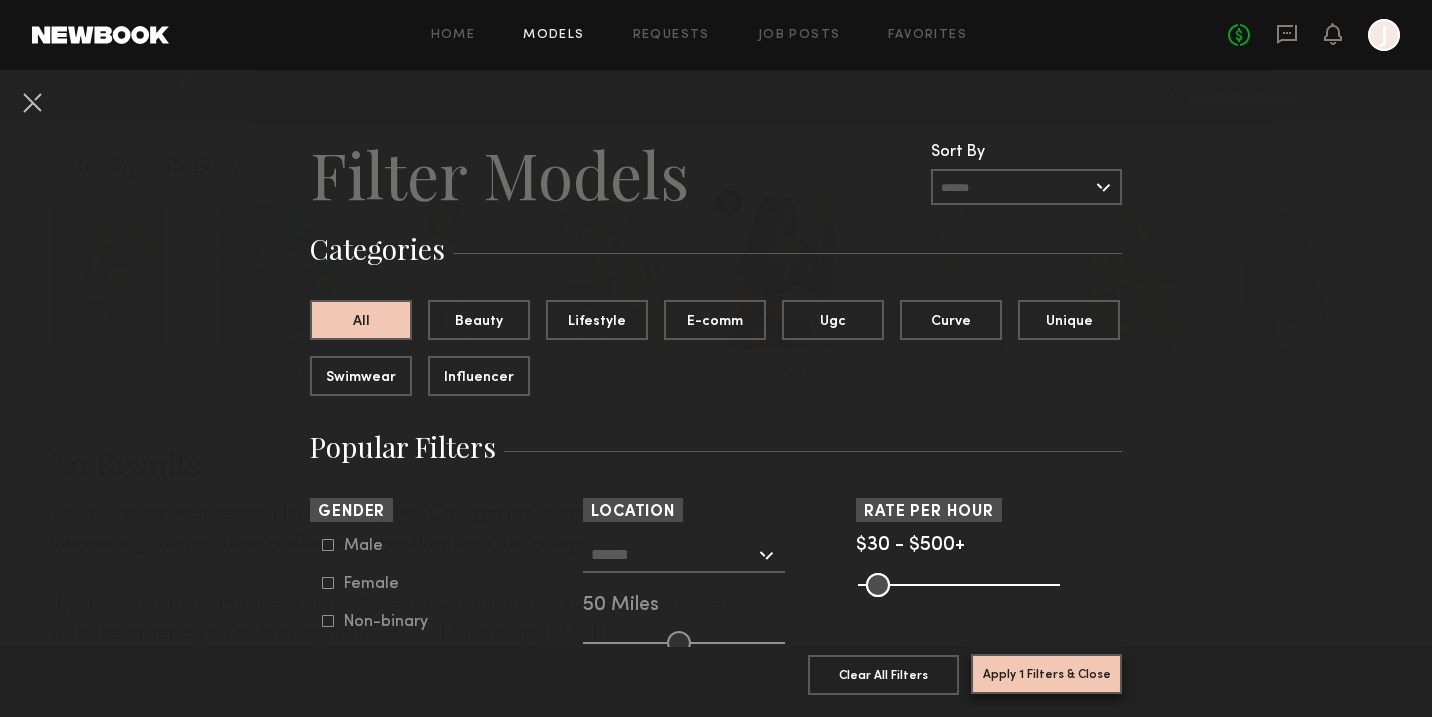click on "Apply 1 Filters & Close" 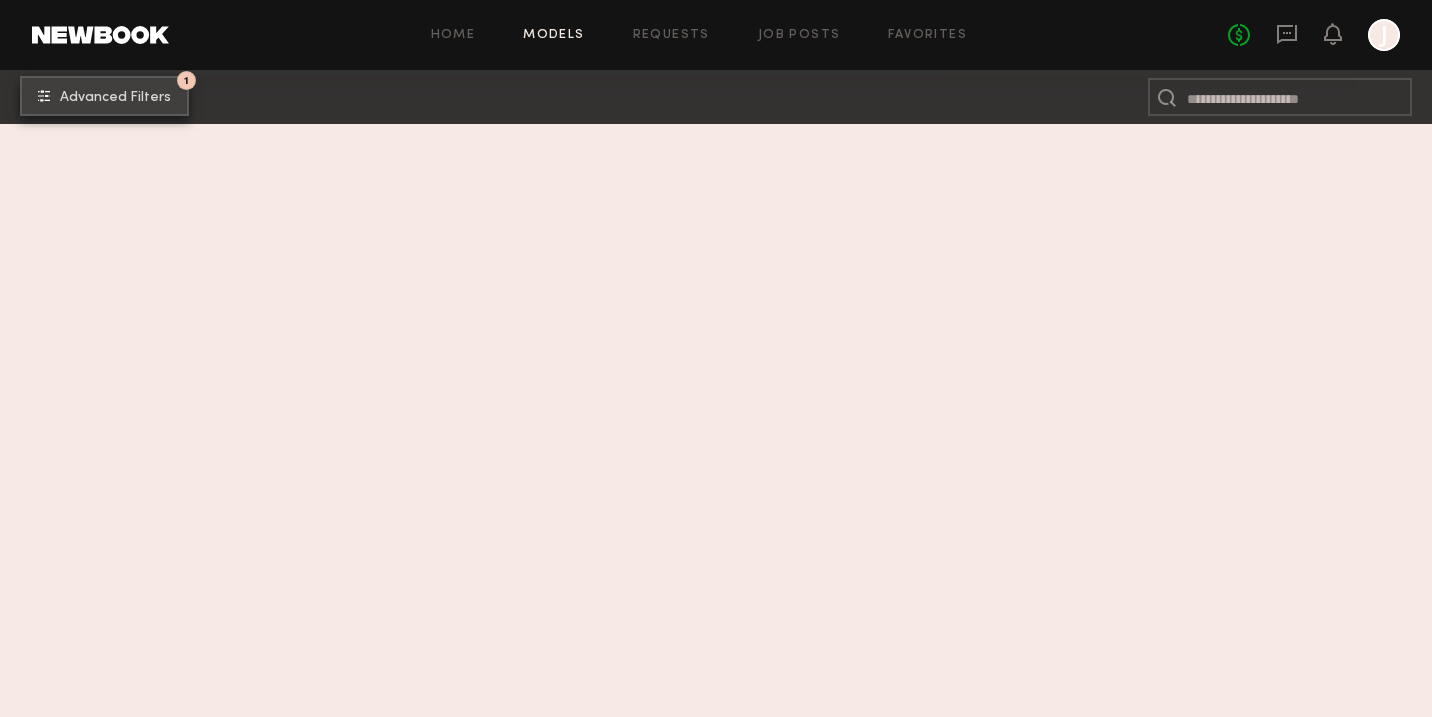 scroll, scrollTop: 0, scrollLeft: 0, axis: both 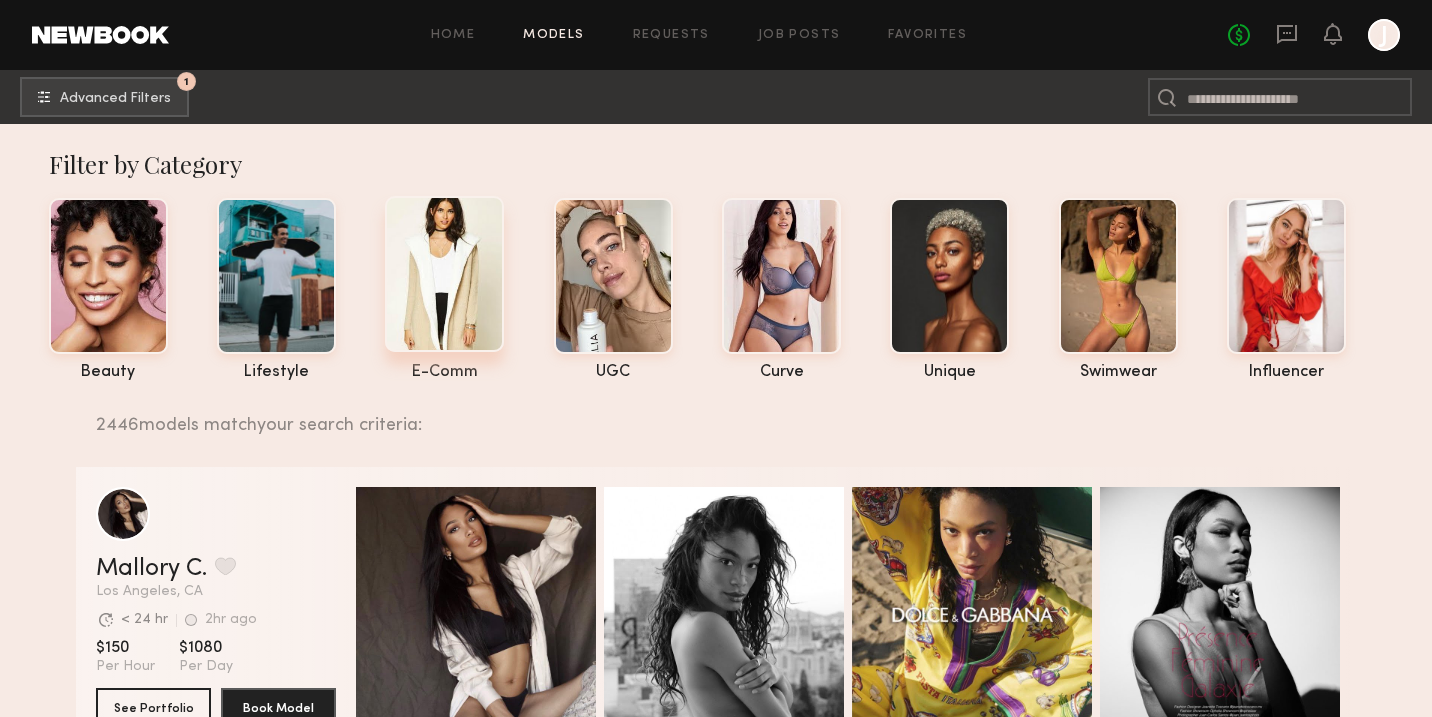 click 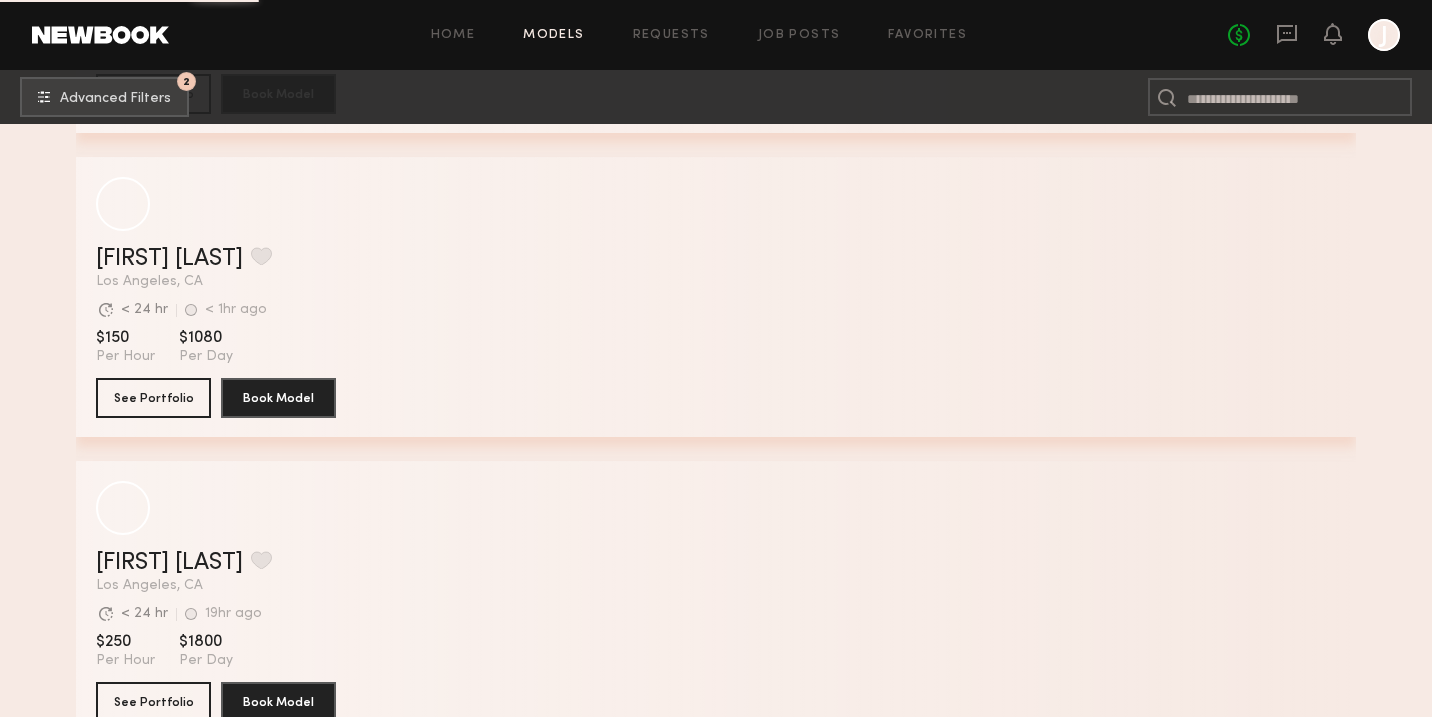 scroll, scrollTop: 6080, scrollLeft: 0, axis: vertical 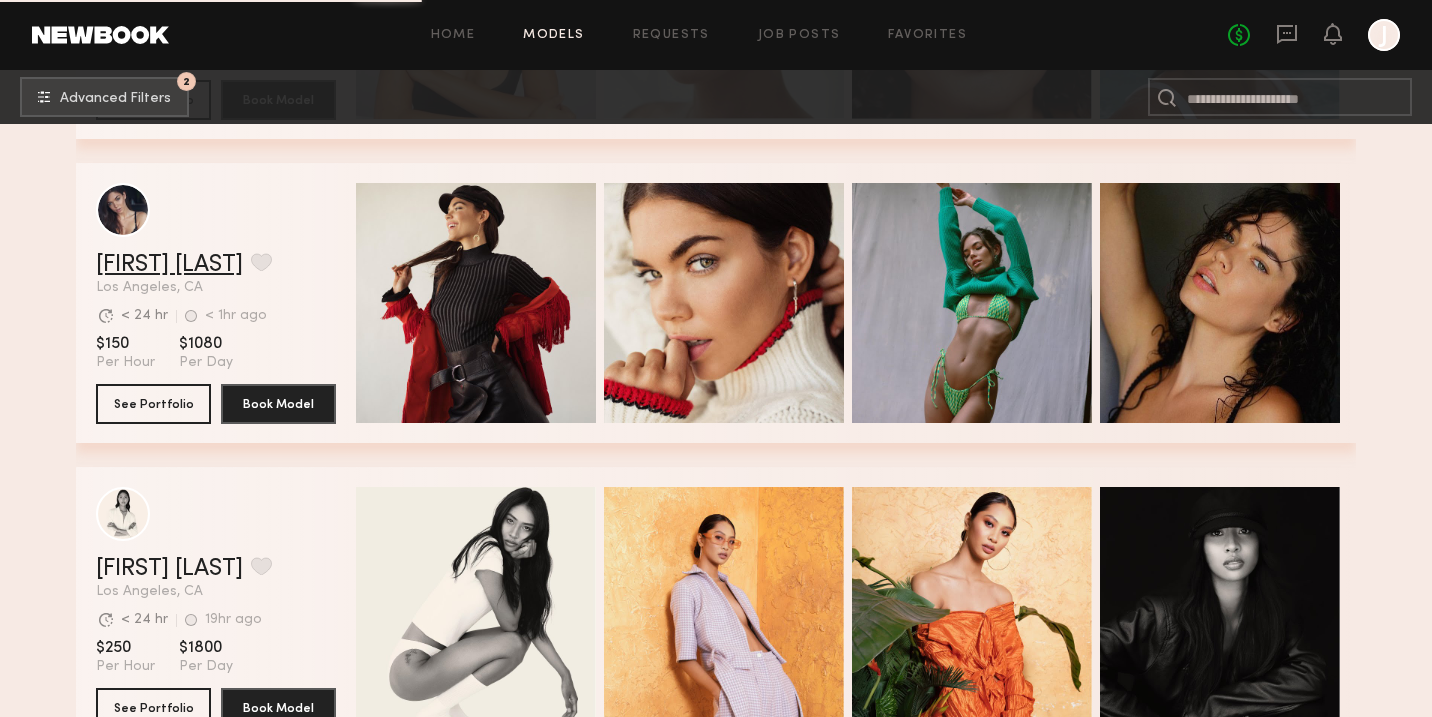 click on "Aarika W." 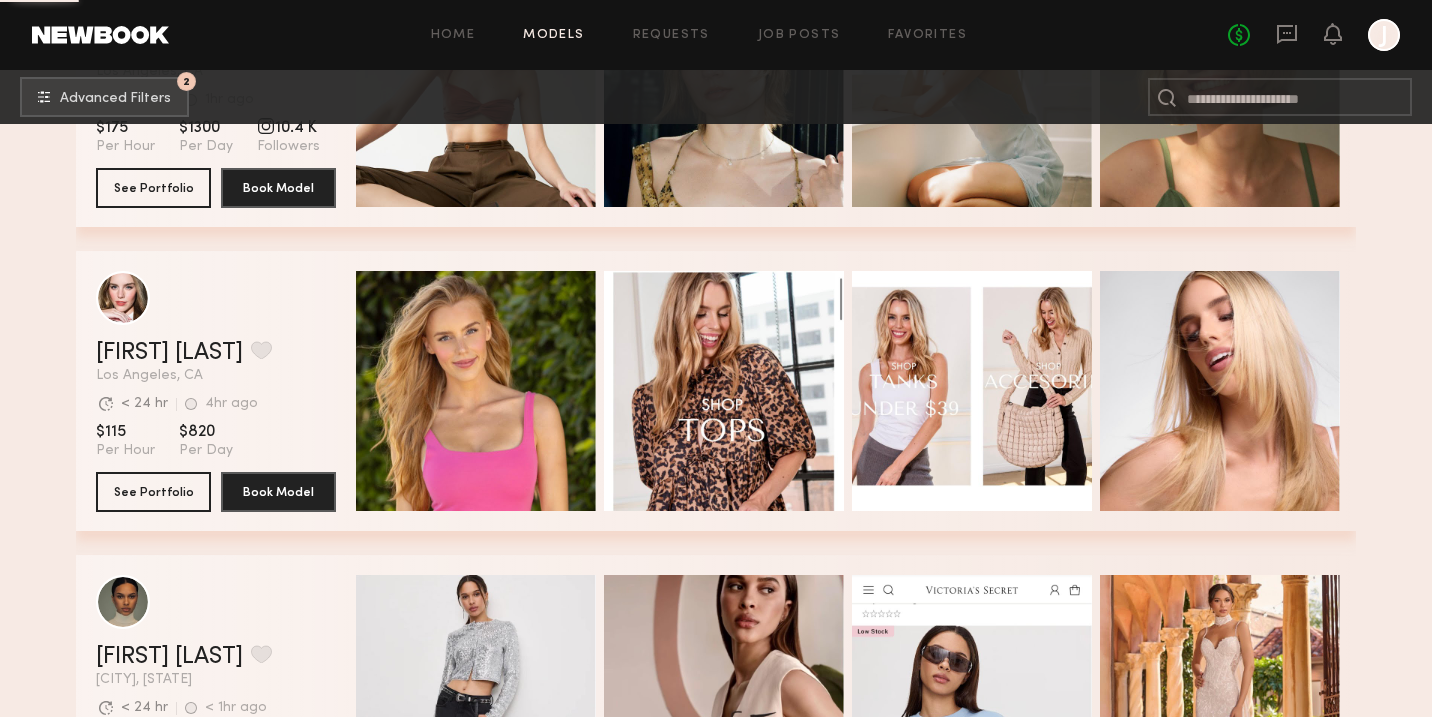 scroll, scrollTop: 17241, scrollLeft: 0, axis: vertical 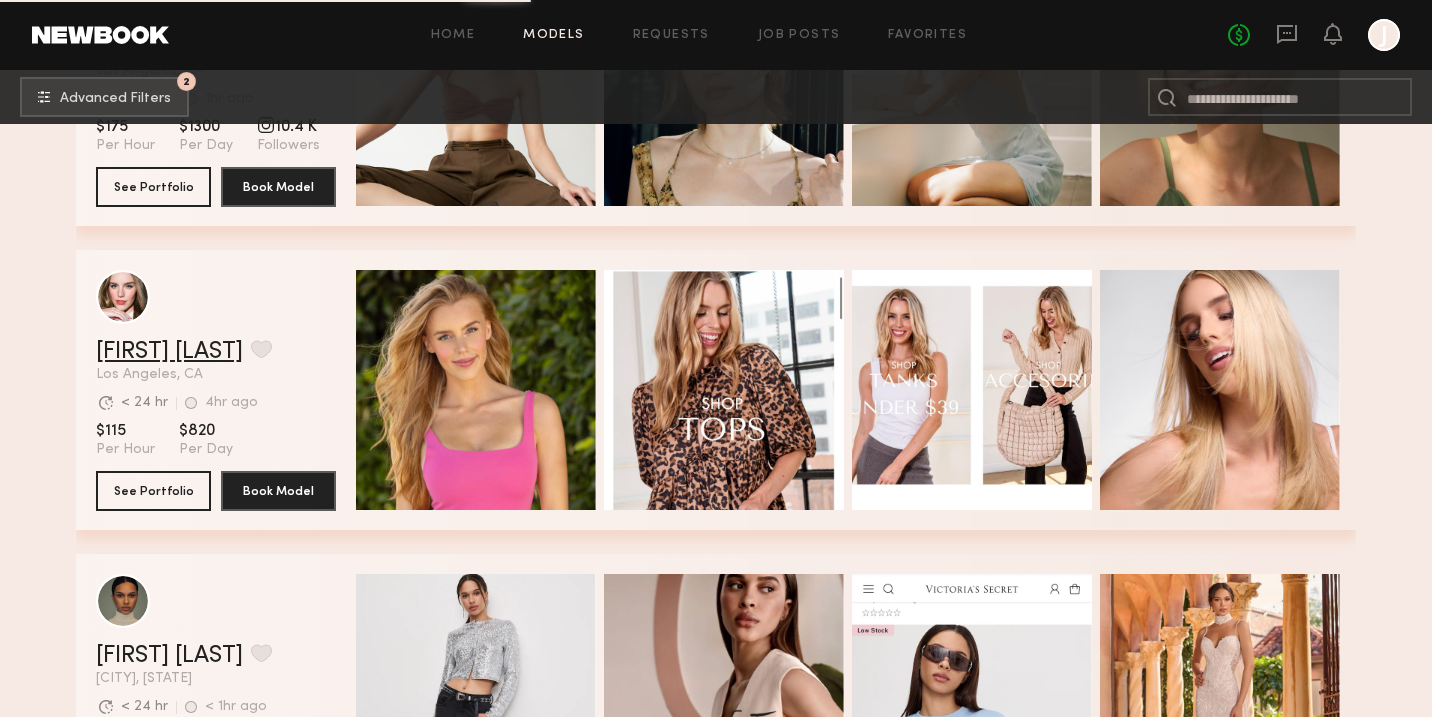 click on "Brooklyn B." 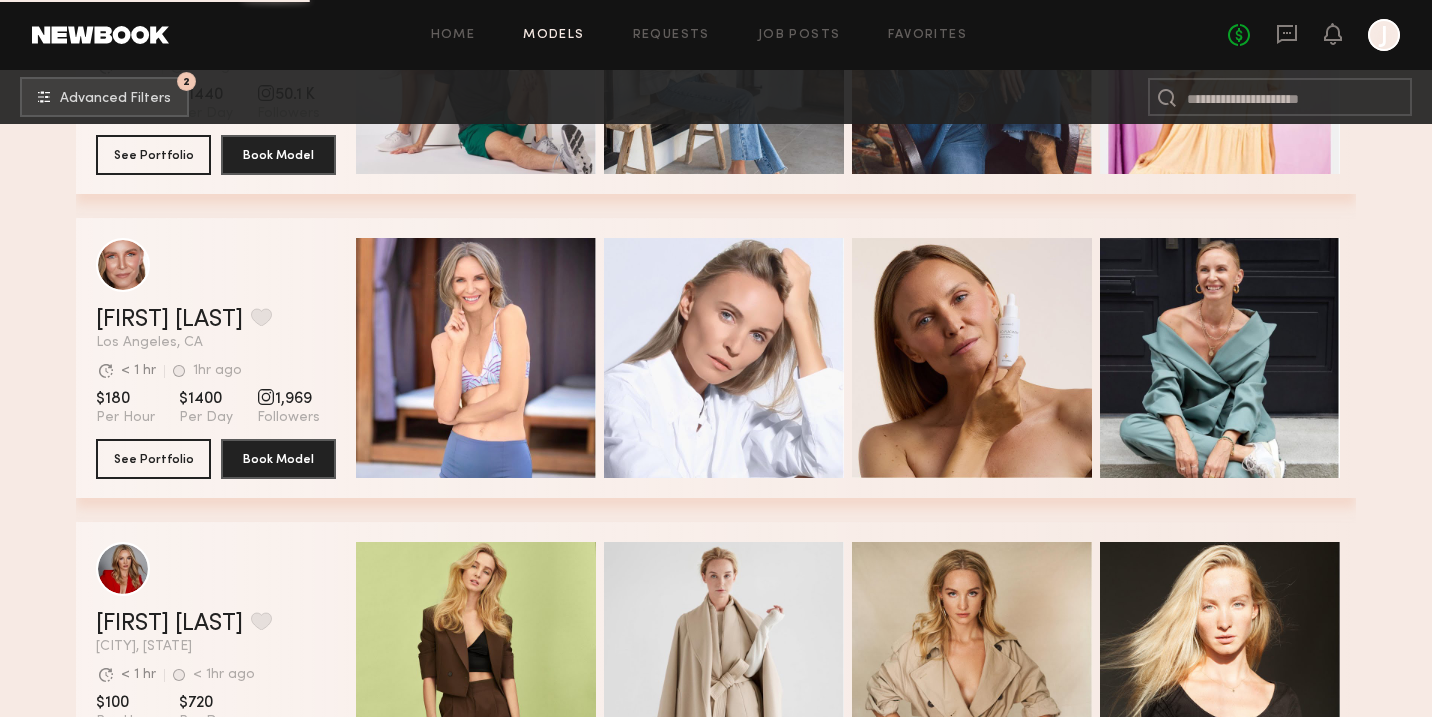 scroll, scrollTop: 24885, scrollLeft: 0, axis: vertical 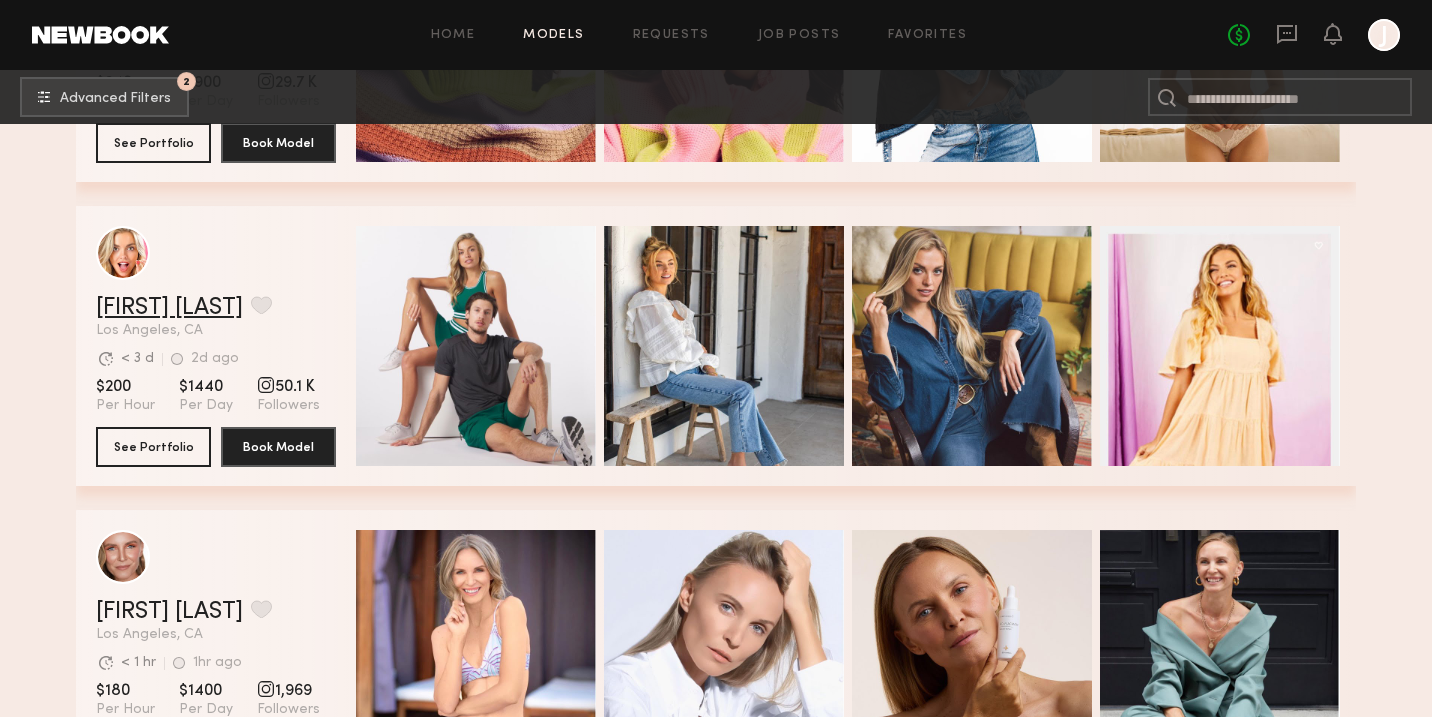 click on "[FIRST] [LAST]" 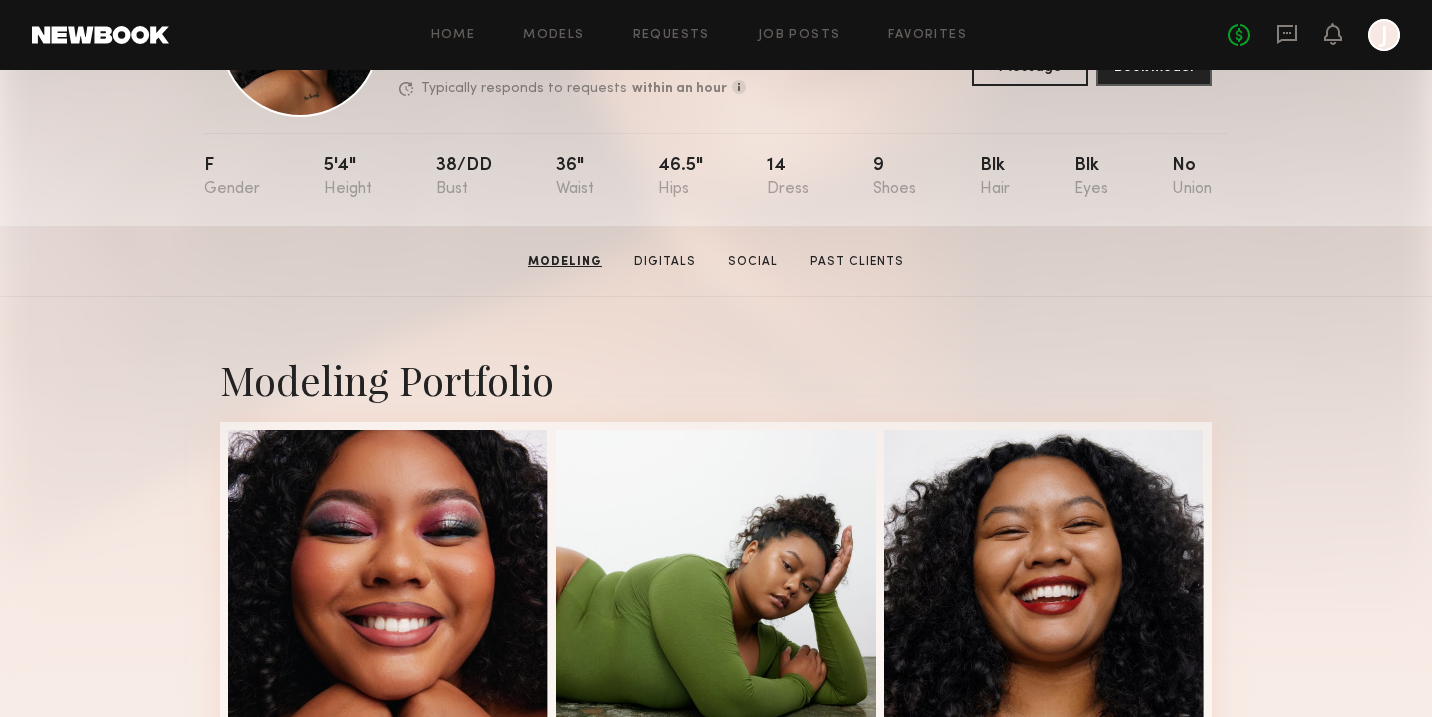 scroll, scrollTop: 125, scrollLeft: 0, axis: vertical 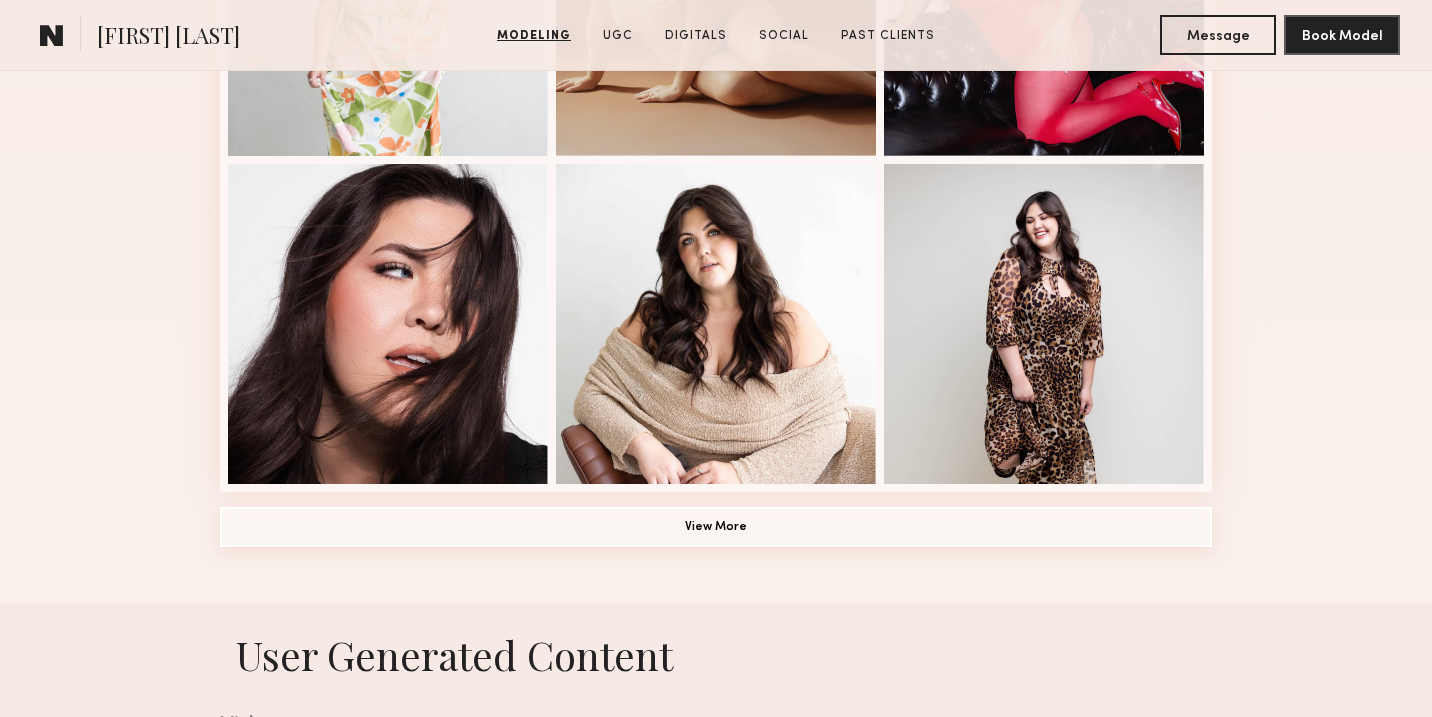 click on "View More" 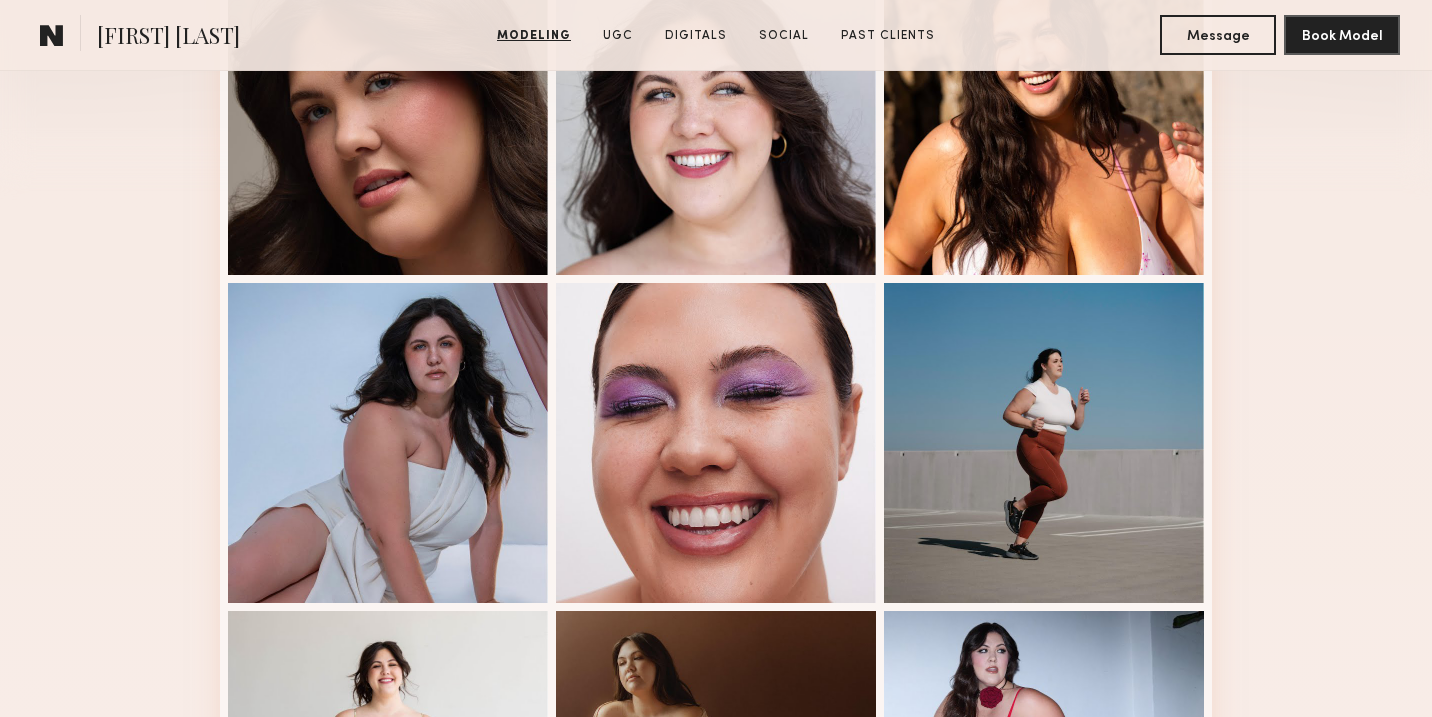 scroll, scrollTop: 639, scrollLeft: 0, axis: vertical 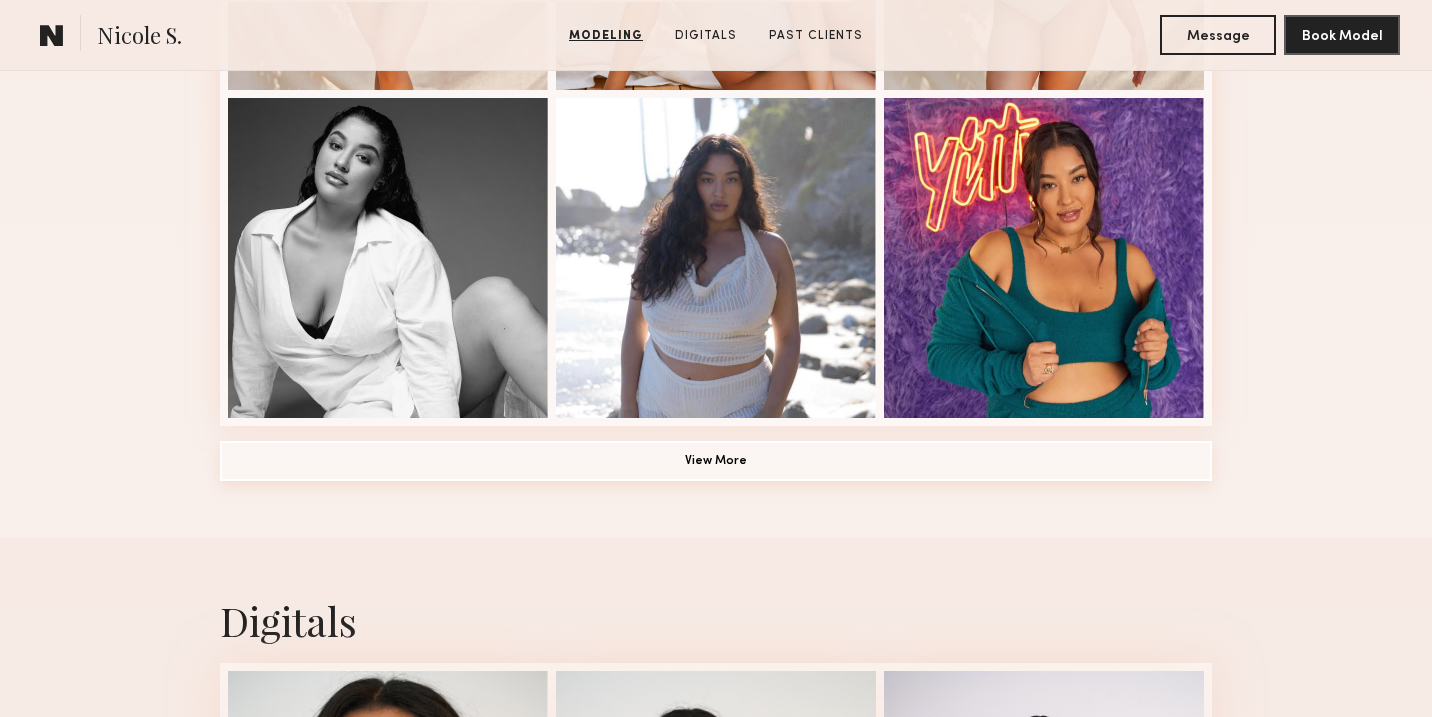 click on "View More" 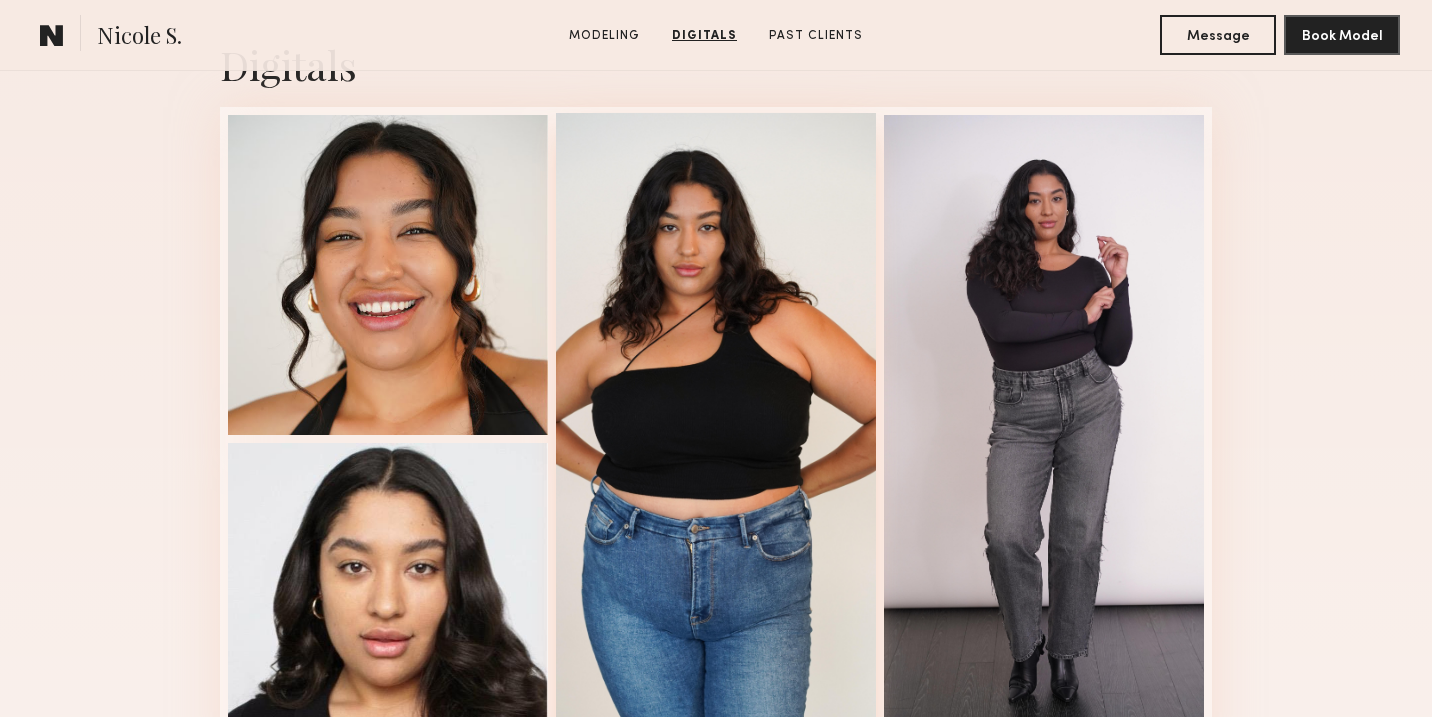 scroll, scrollTop: 3283, scrollLeft: 0, axis: vertical 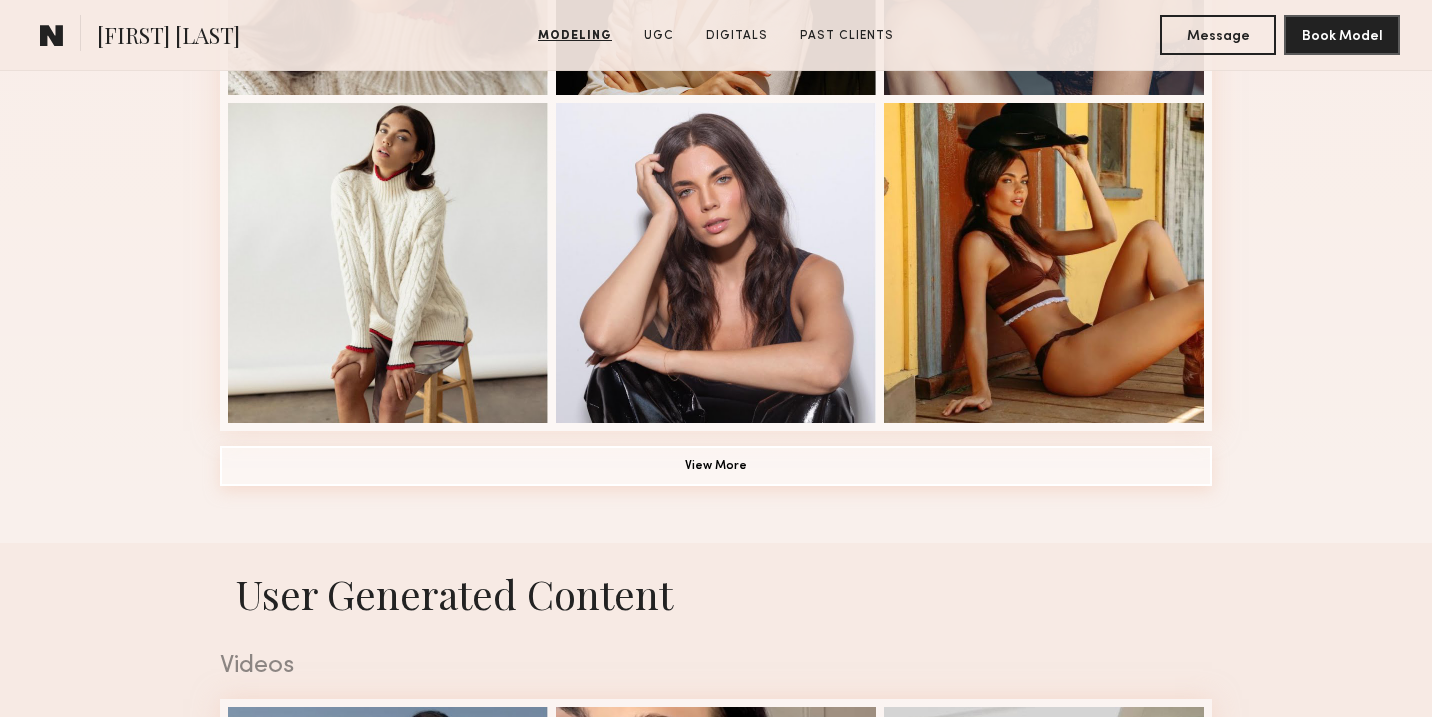 click on "View More" 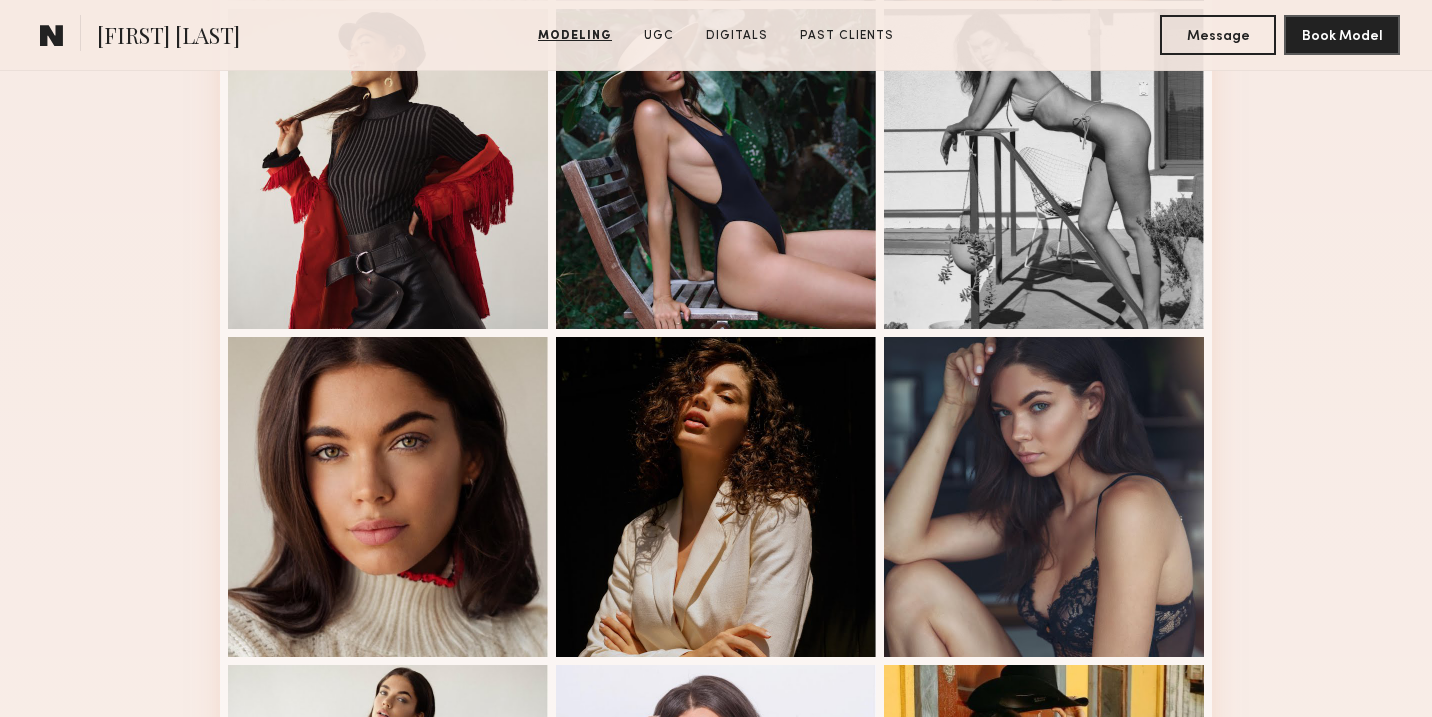 scroll, scrollTop: 902, scrollLeft: 0, axis: vertical 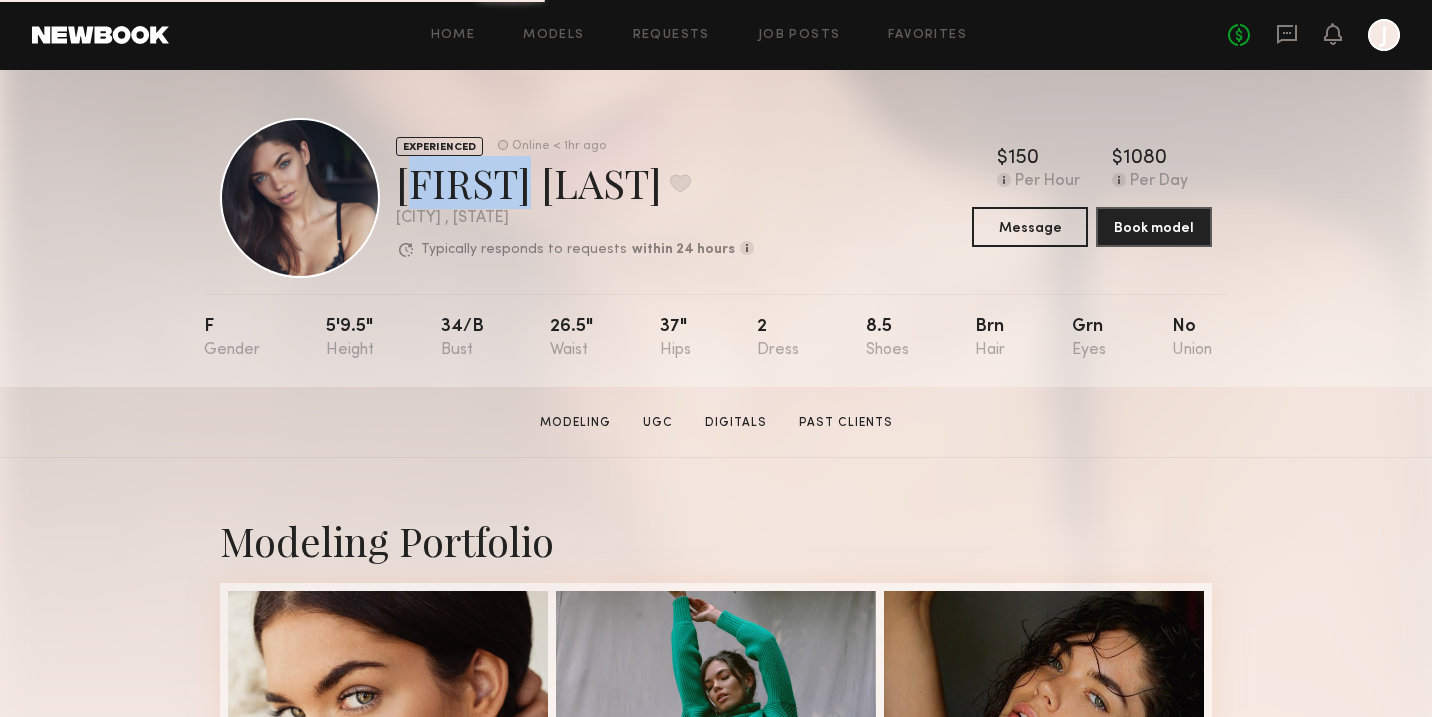 drag, startPoint x: 402, startPoint y: 184, endPoint x: 513, endPoint y: 179, distance: 111.11256 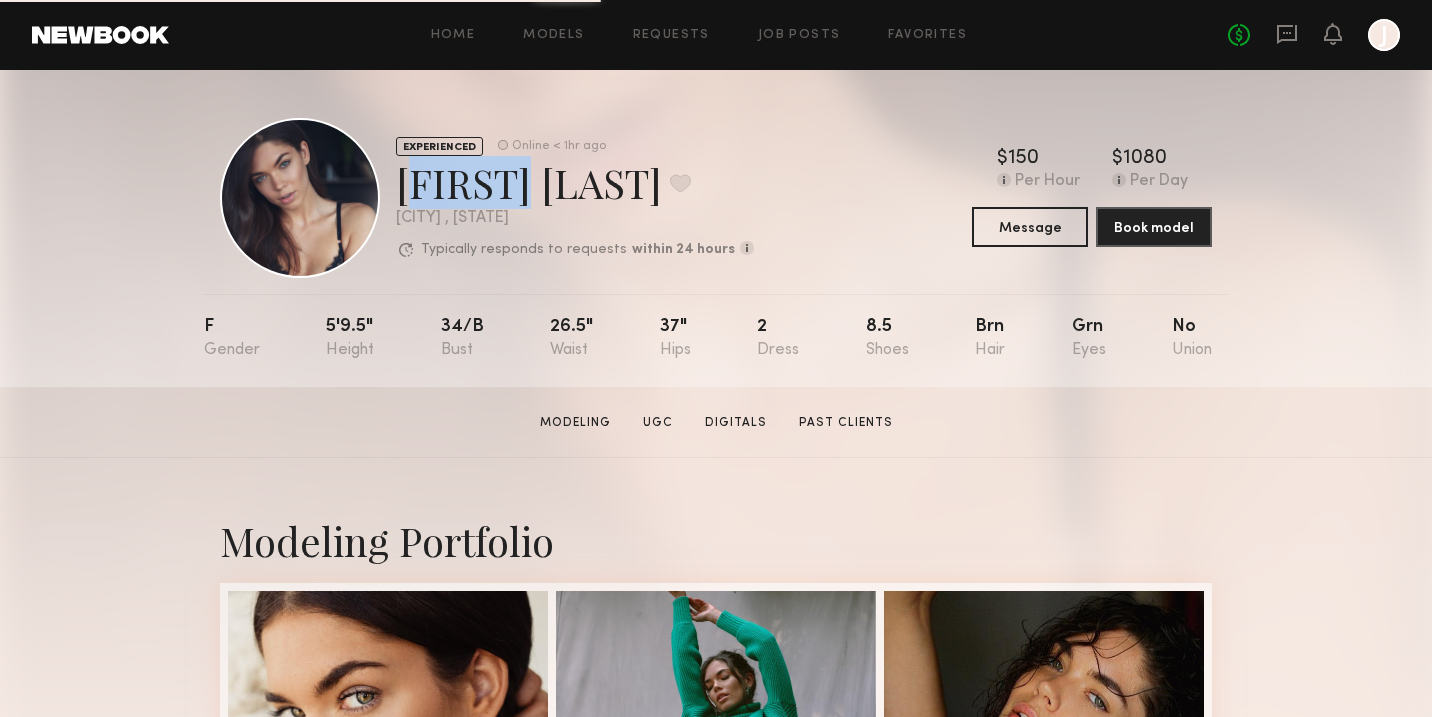 copy on "Aarika" 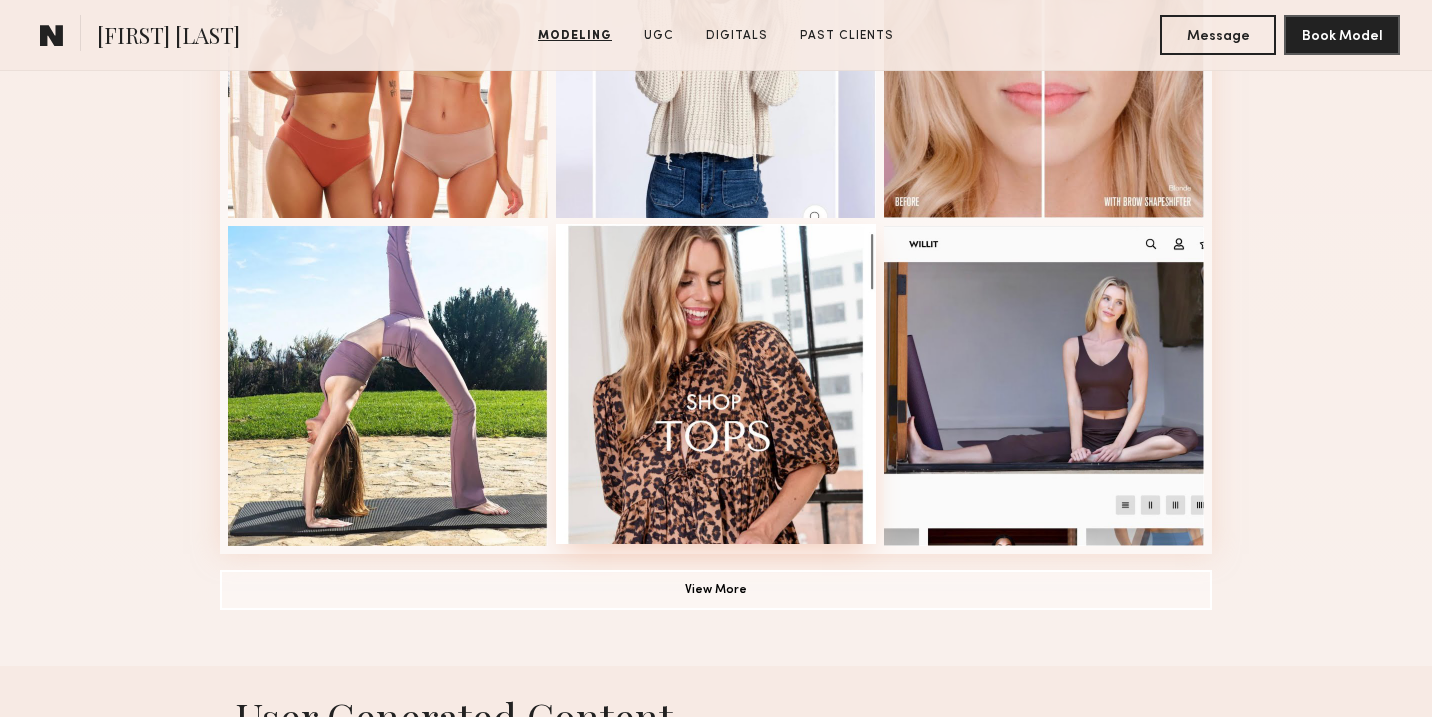scroll, scrollTop: 1433, scrollLeft: 0, axis: vertical 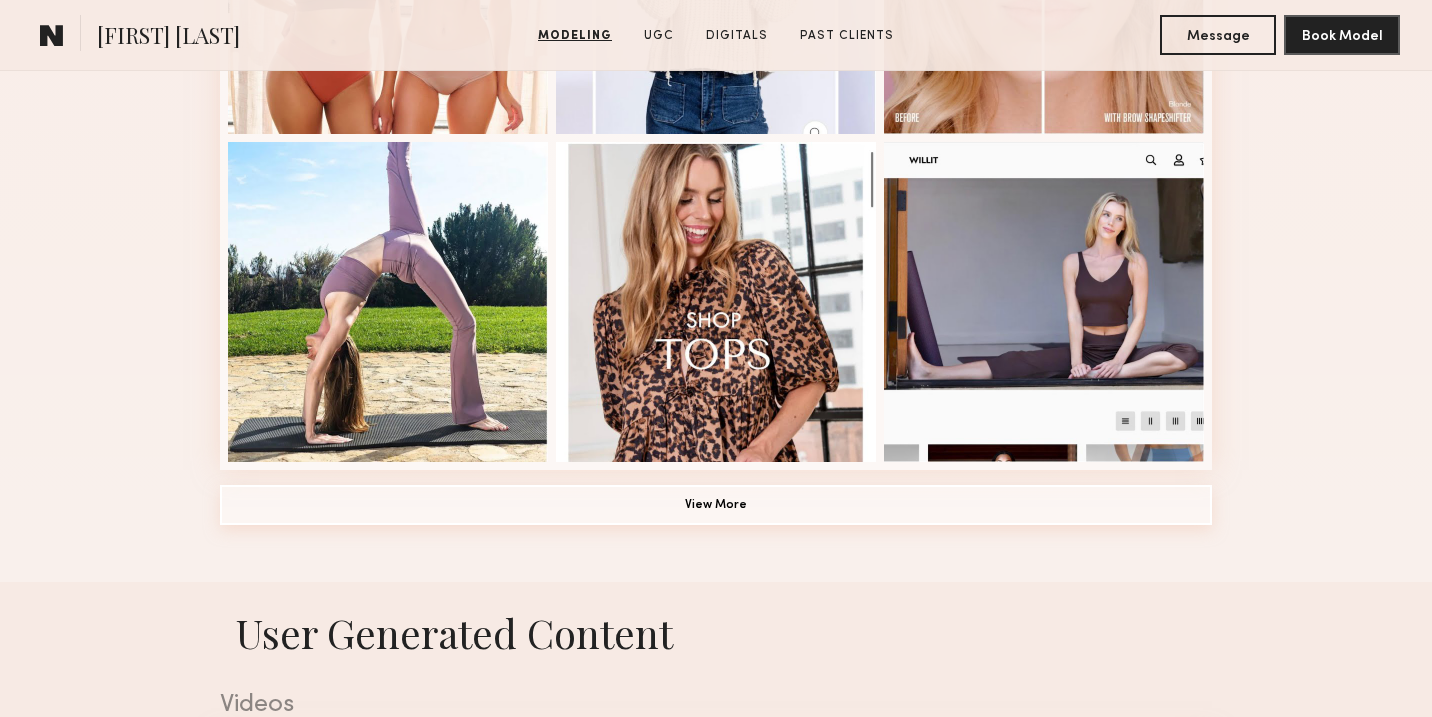 click on "View More" 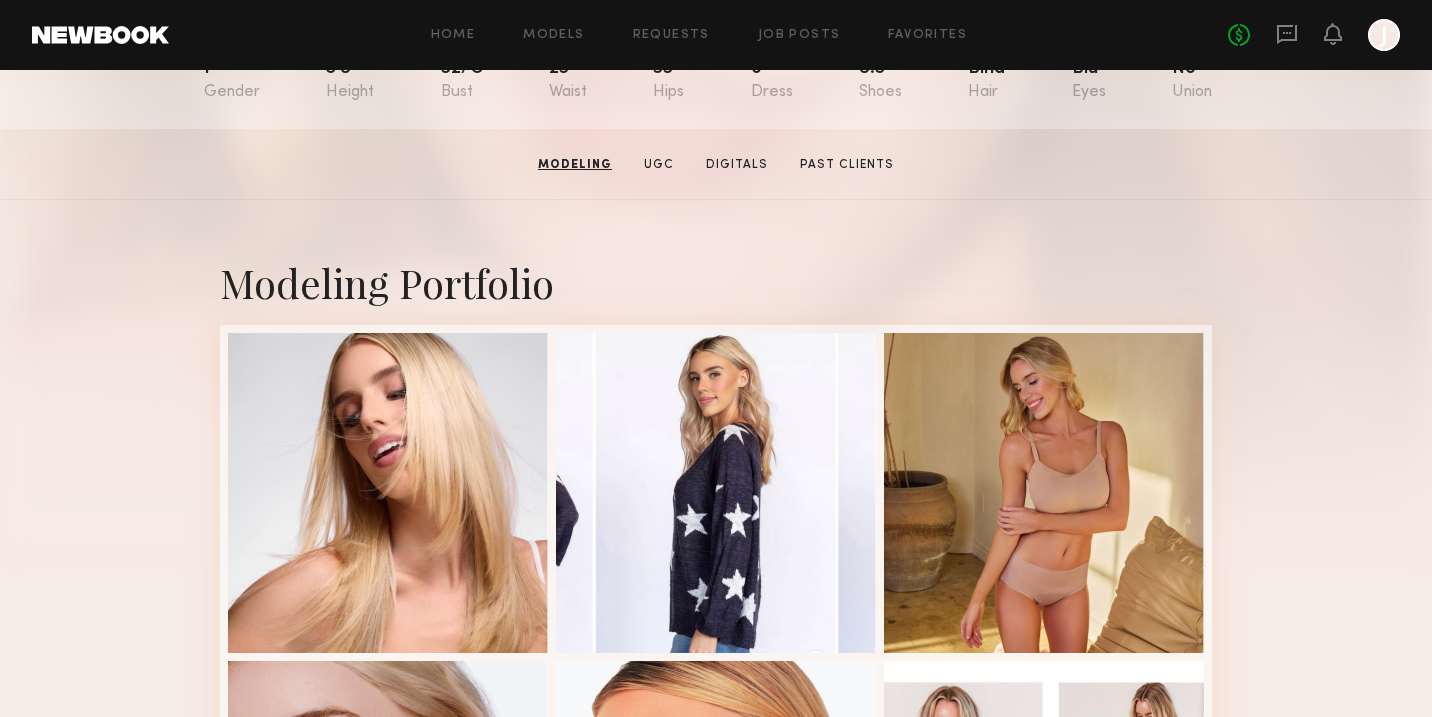 scroll, scrollTop: 231, scrollLeft: 0, axis: vertical 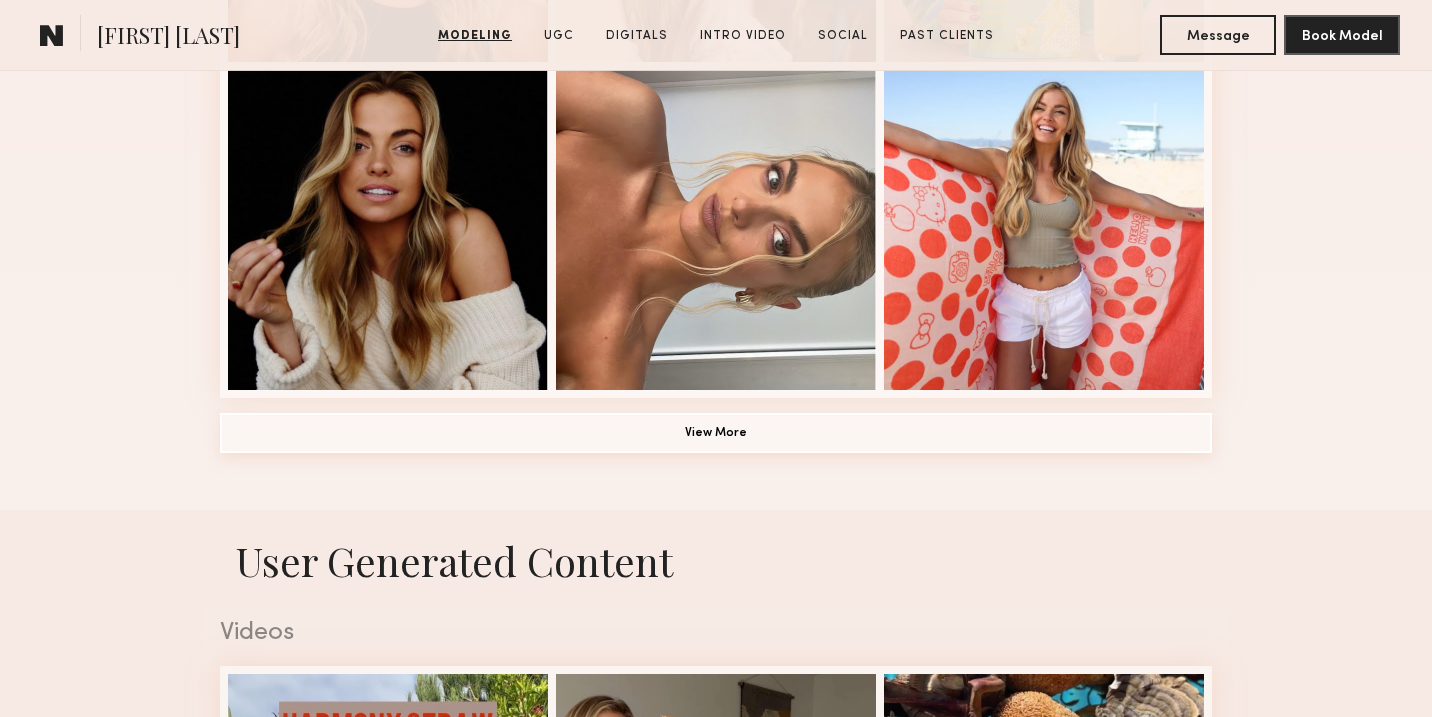 click on "View More" 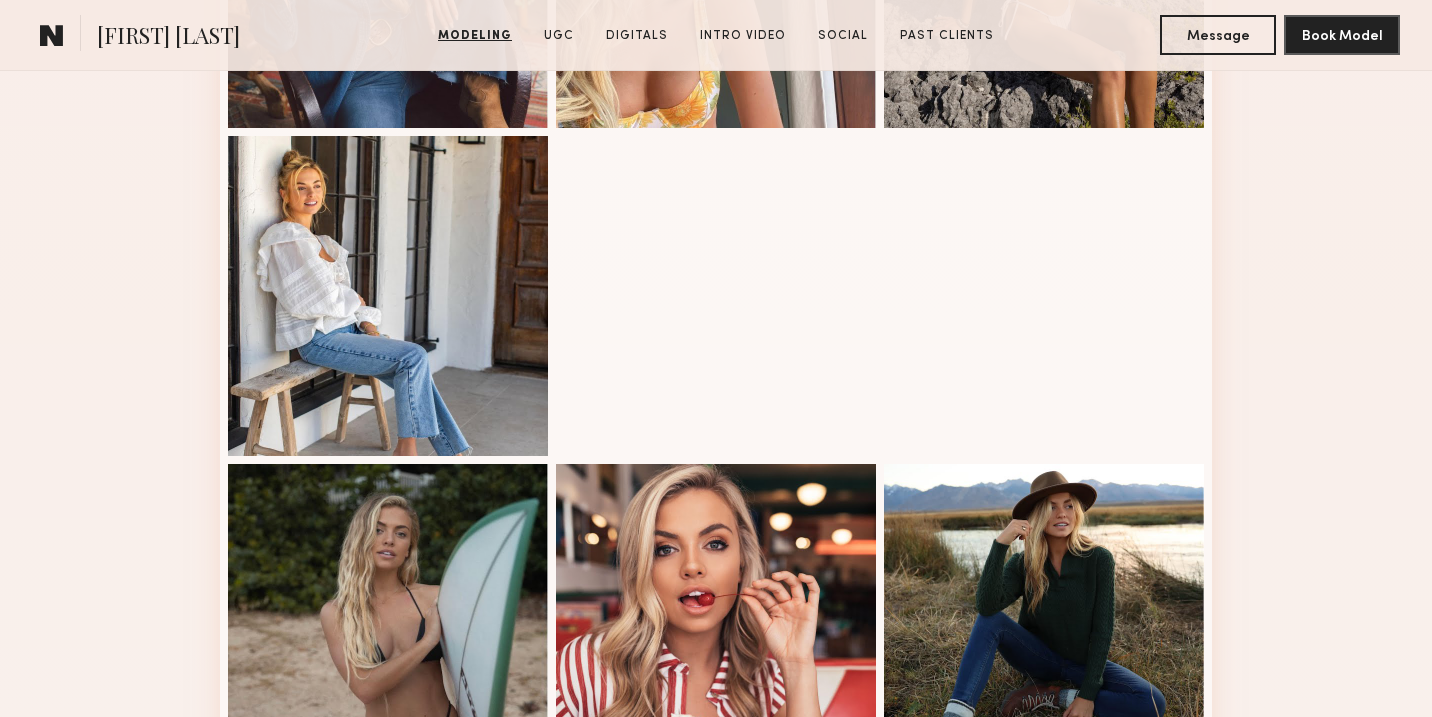 scroll, scrollTop: 2101, scrollLeft: 0, axis: vertical 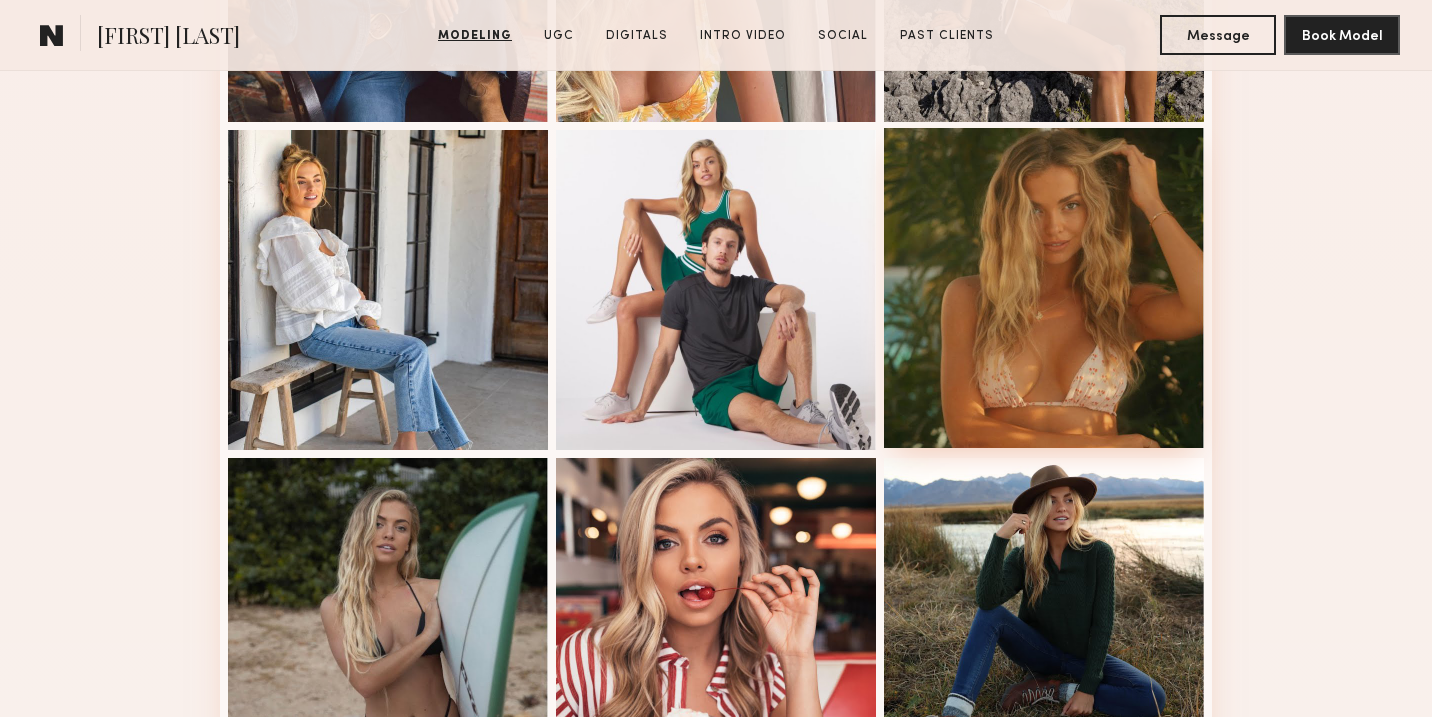 click at bounding box center (1044, 288) 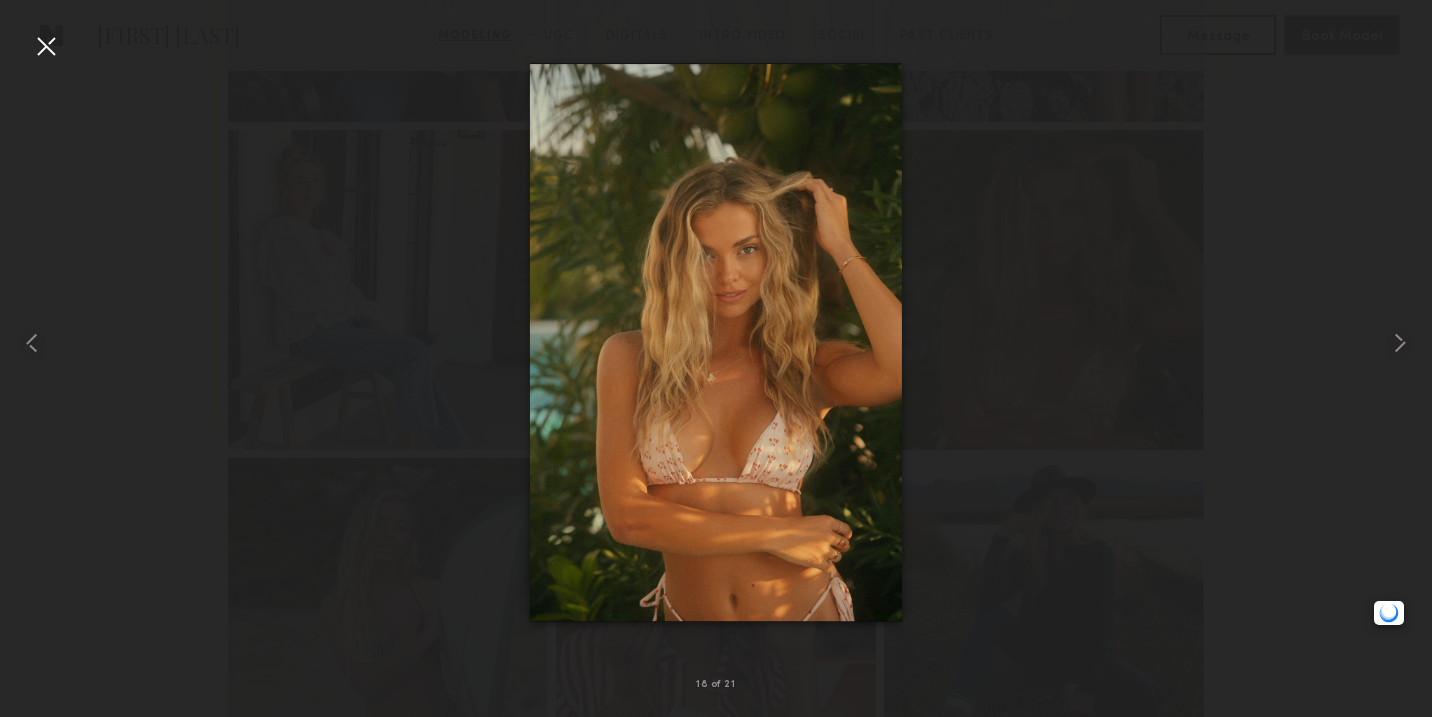 click at bounding box center (716, 342) 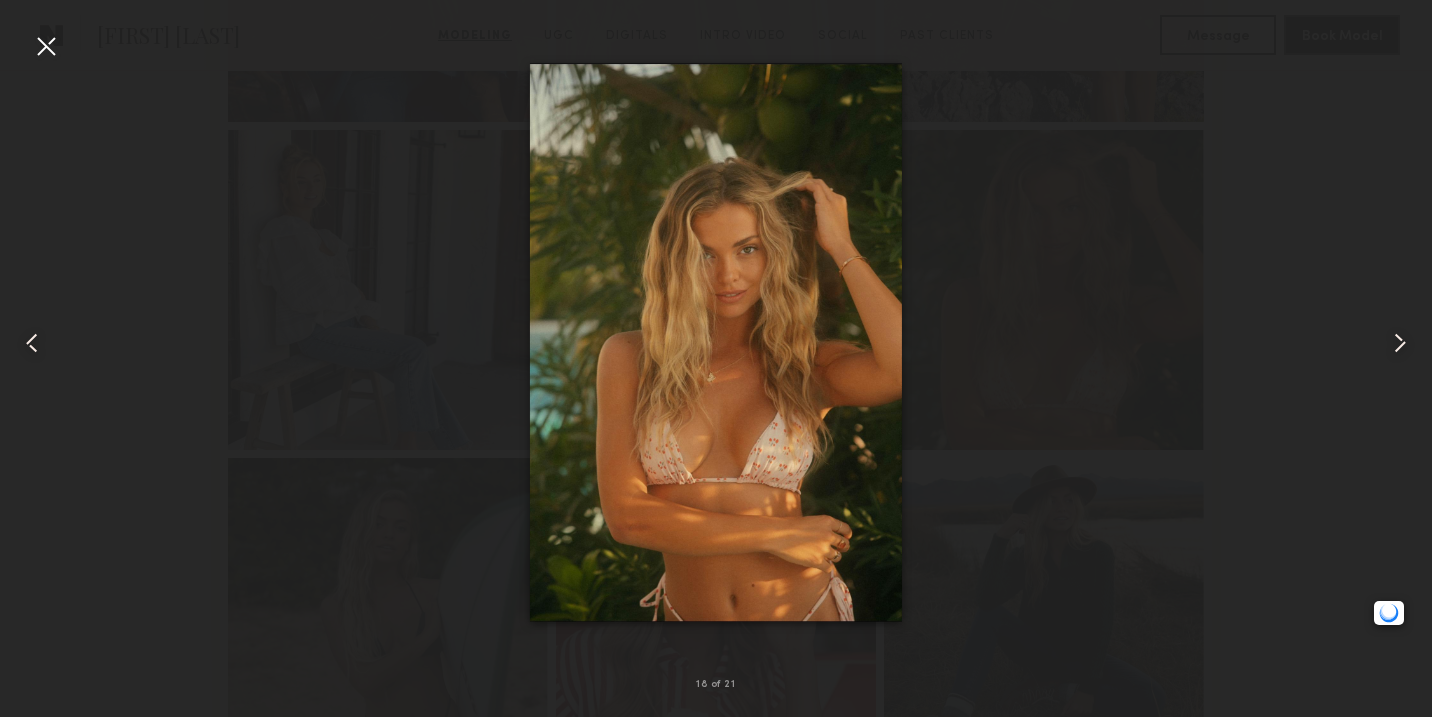 click at bounding box center (716, 342) 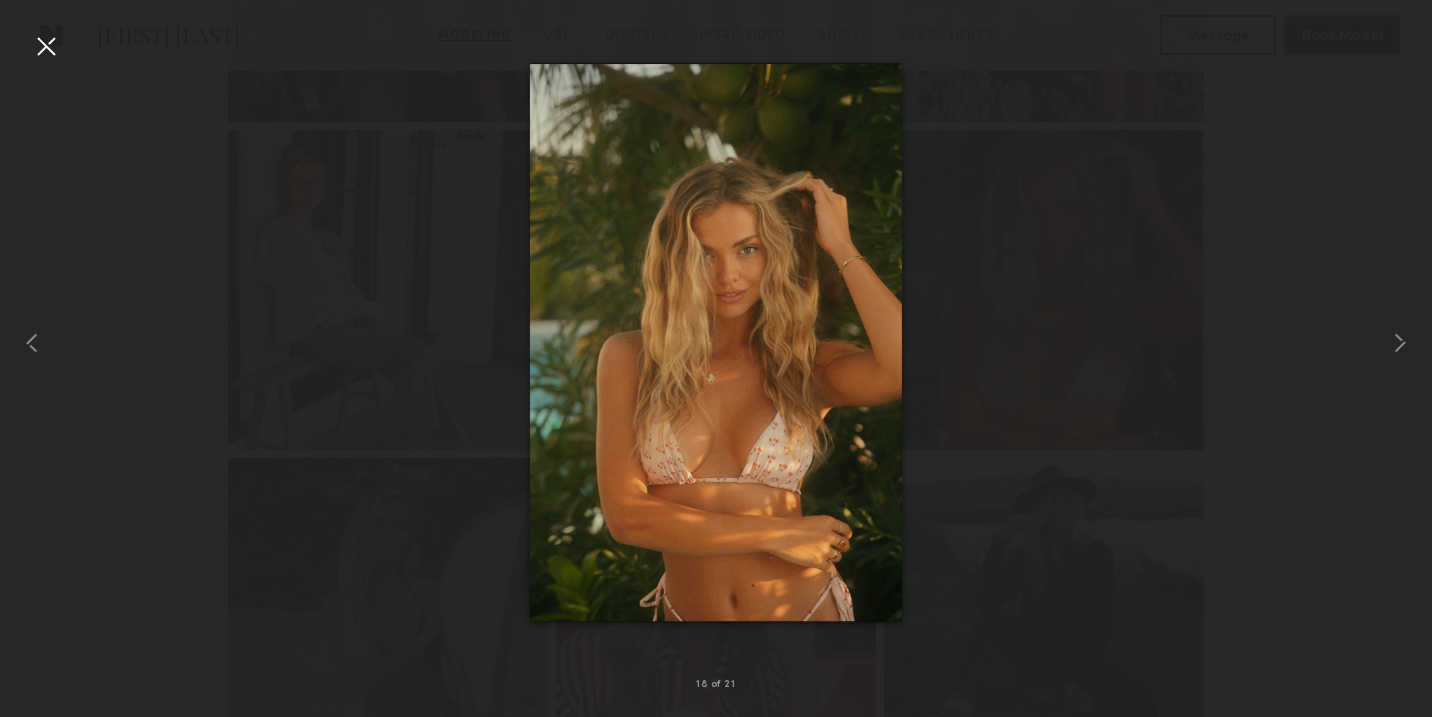 click at bounding box center (46, 46) 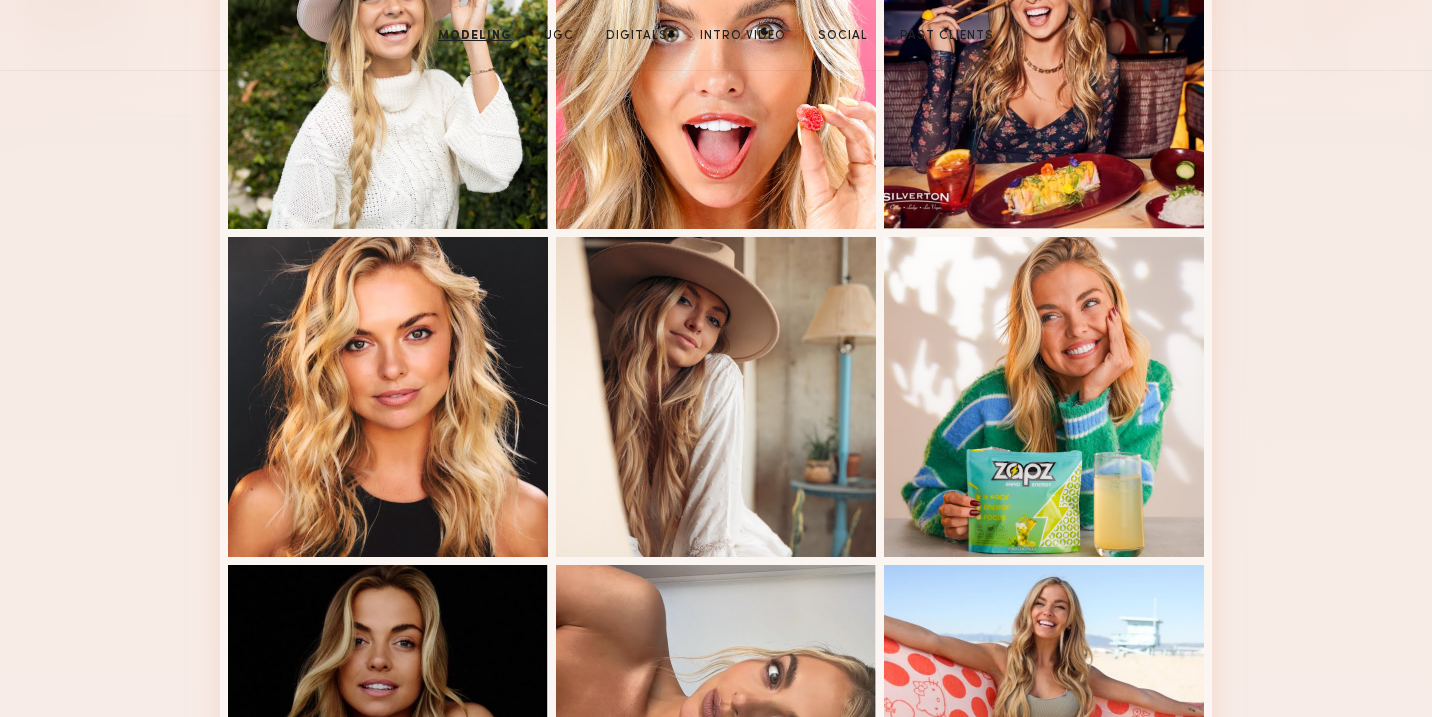 scroll, scrollTop: 0, scrollLeft: 0, axis: both 